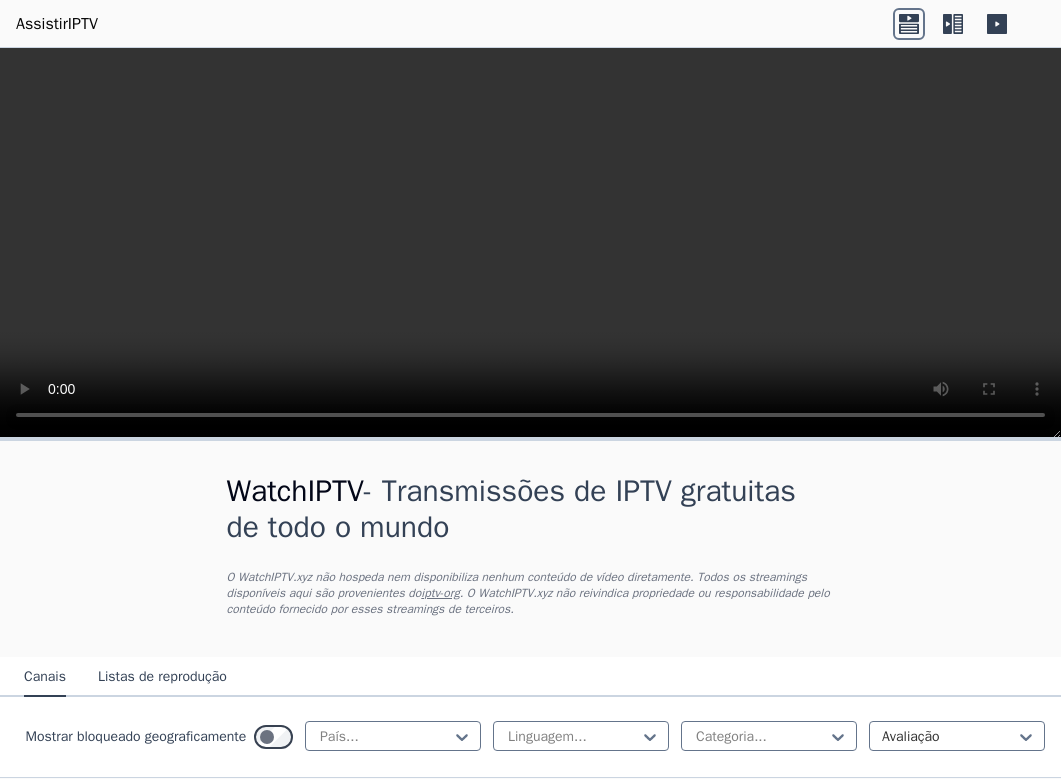 scroll, scrollTop: 0, scrollLeft: 0, axis: both 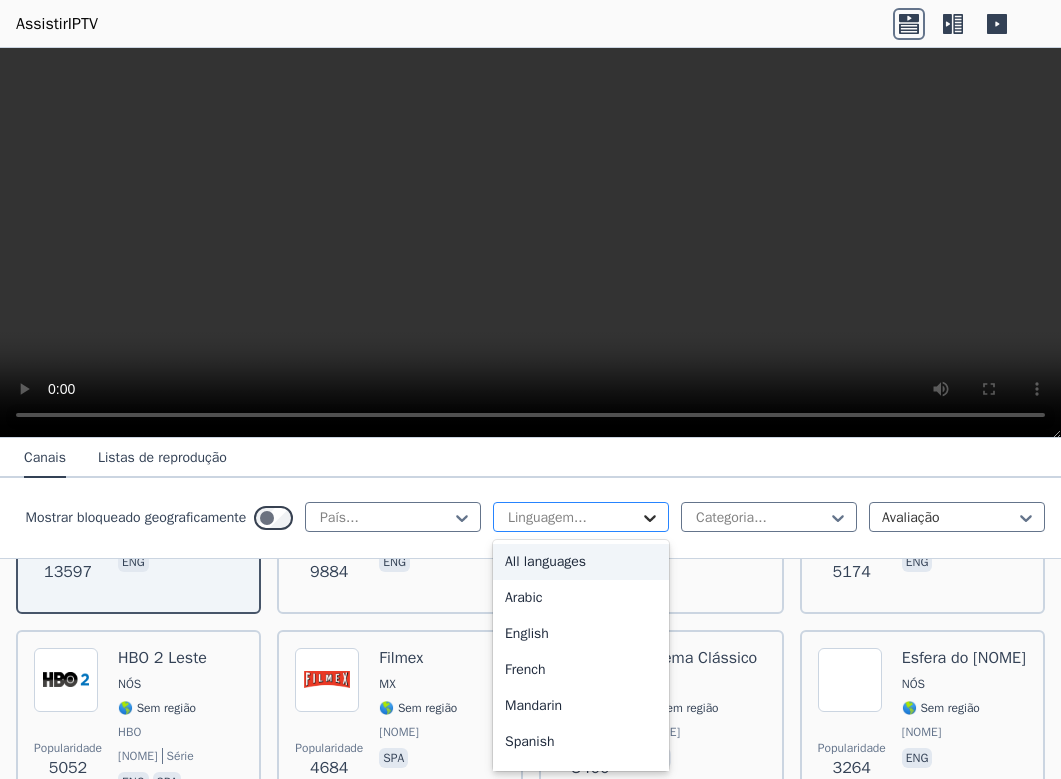 click 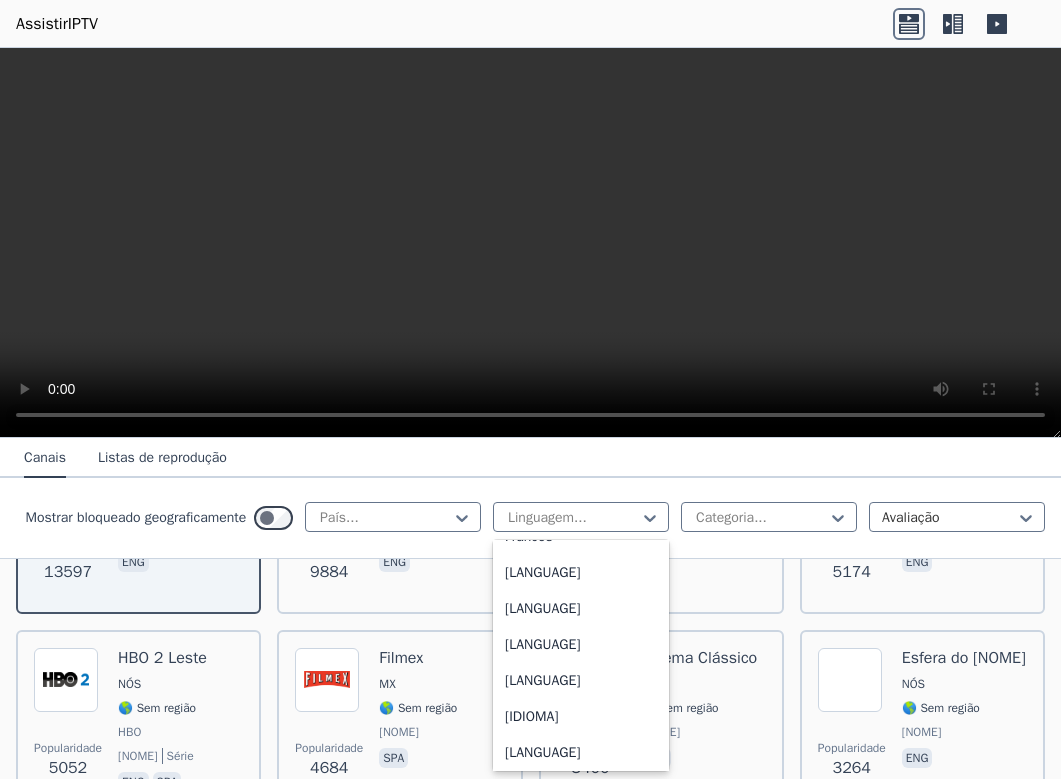 scroll, scrollTop: 0, scrollLeft: 0, axis: both 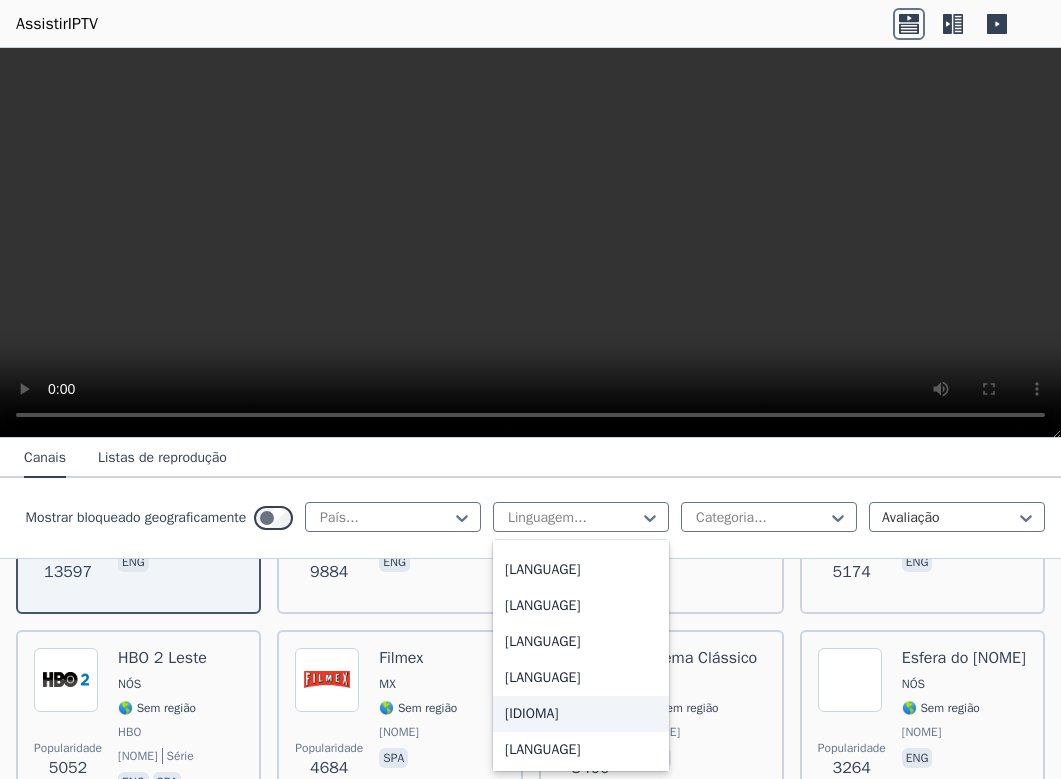 click on "[IDIOMA]" at bounding box center [531, 713] 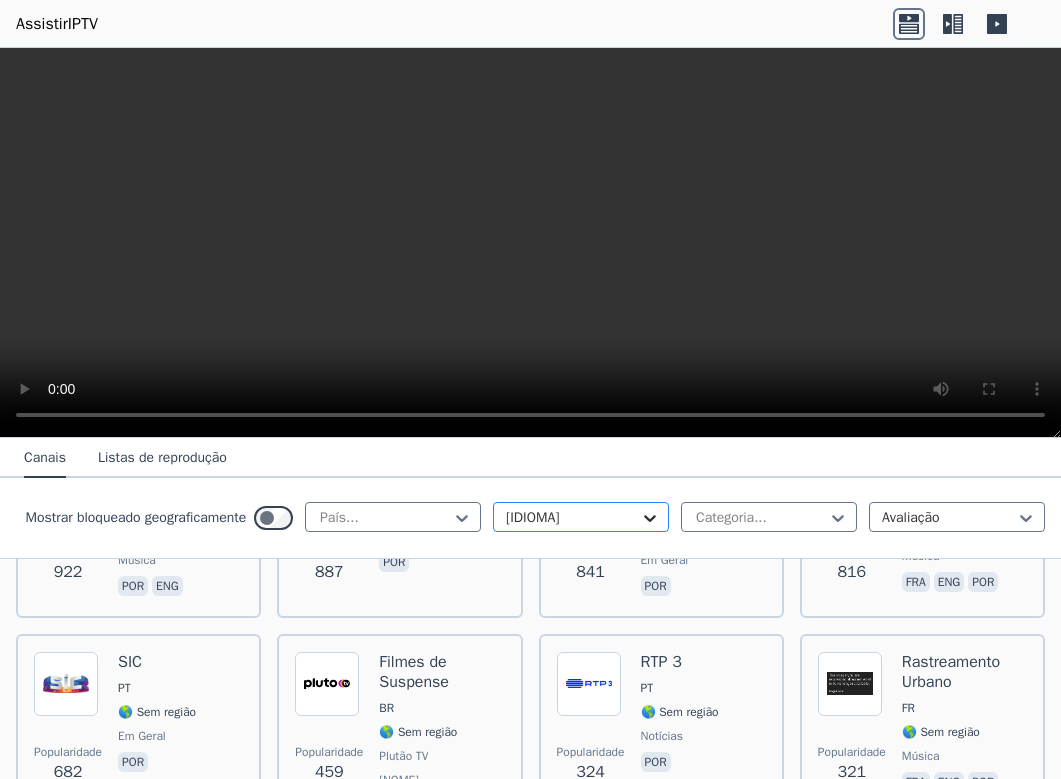 click 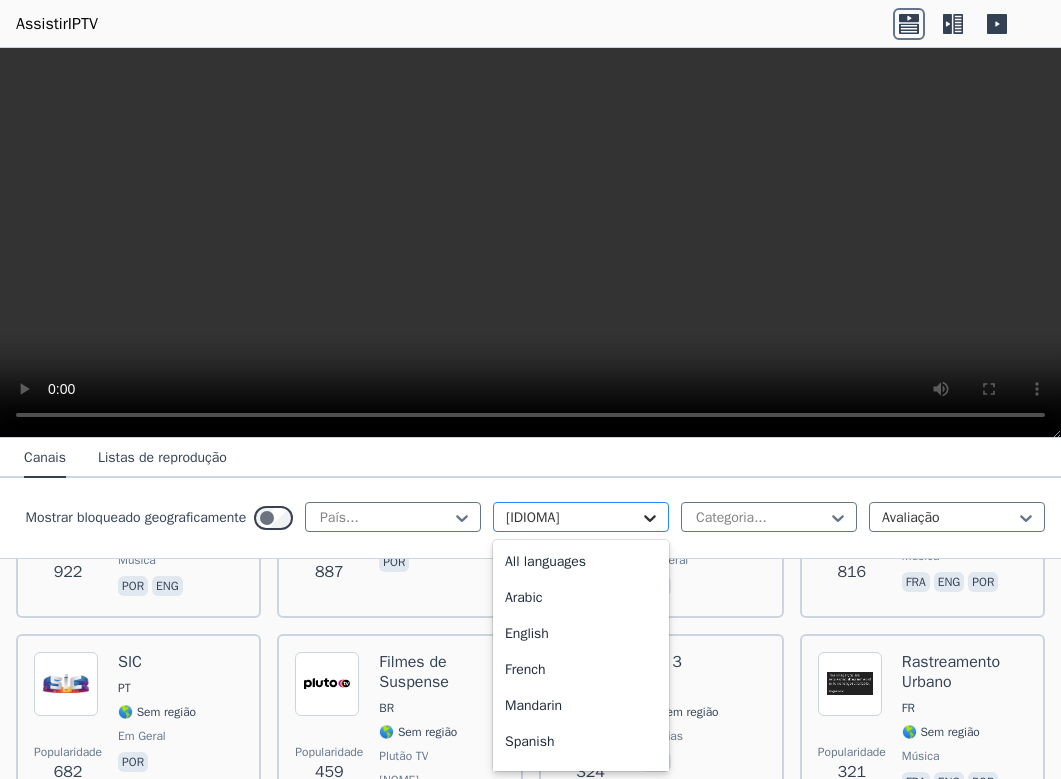 scroll, scrollTop: 40, scrollLeft: 0, axis: vertical 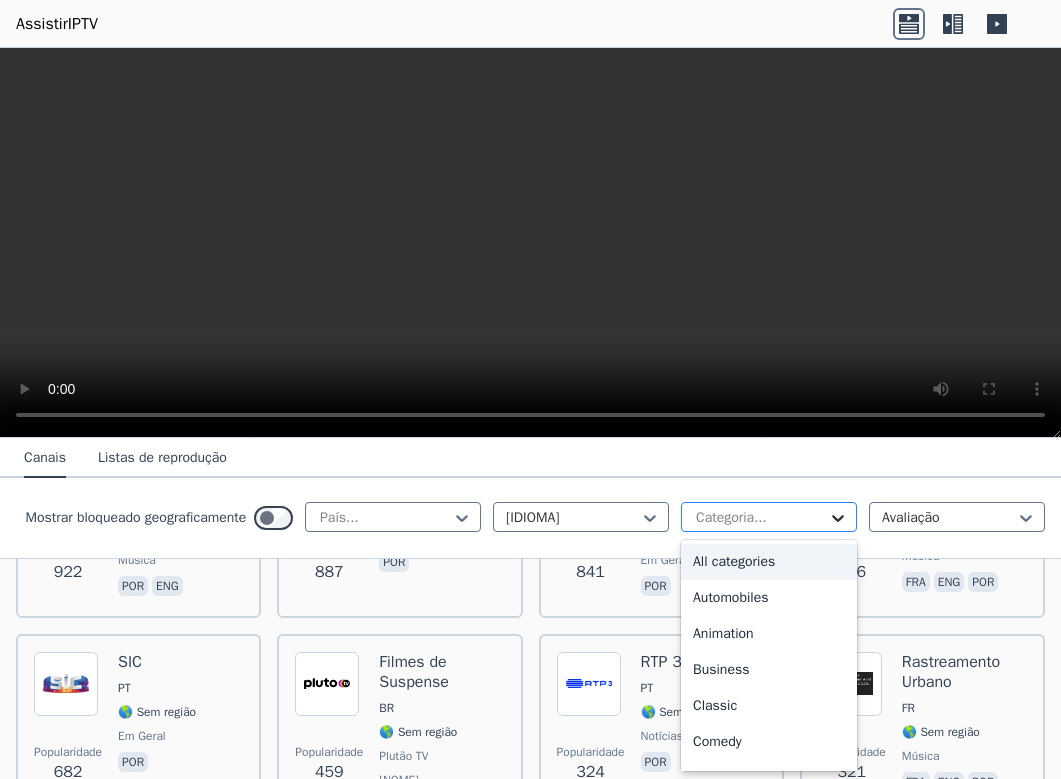click 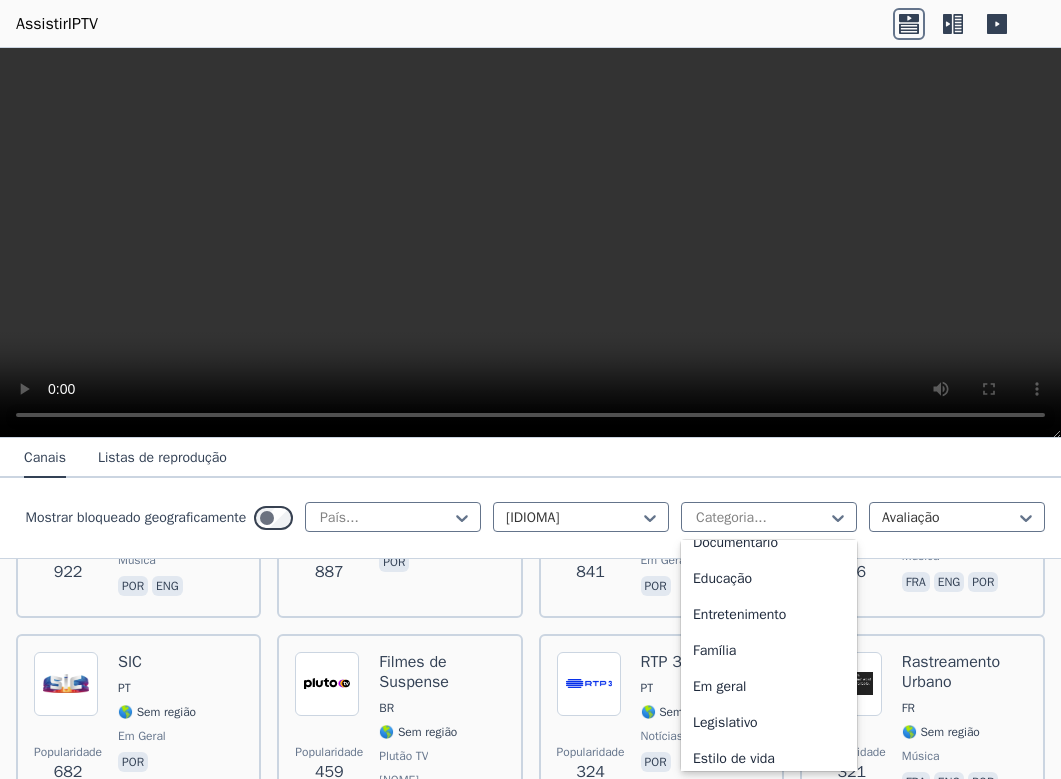 scroll, scrollTop: 0, scrollLeft: 0, axis: both 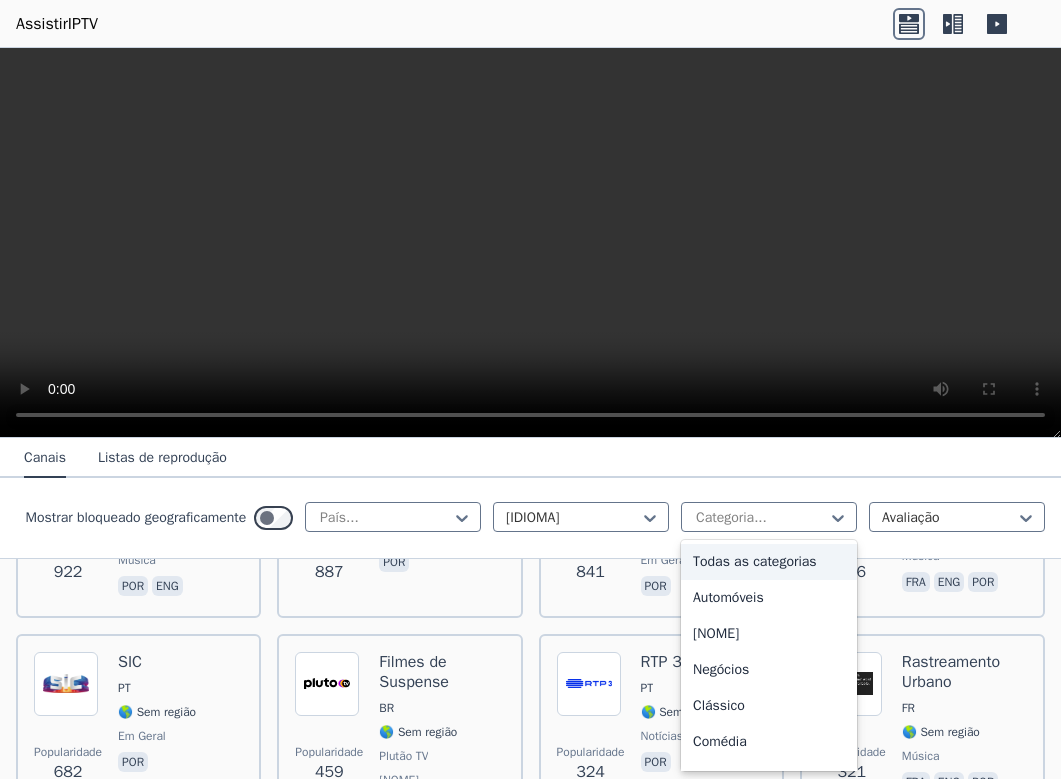 click on "Todas as categorias" at bounding box center (755, 561) 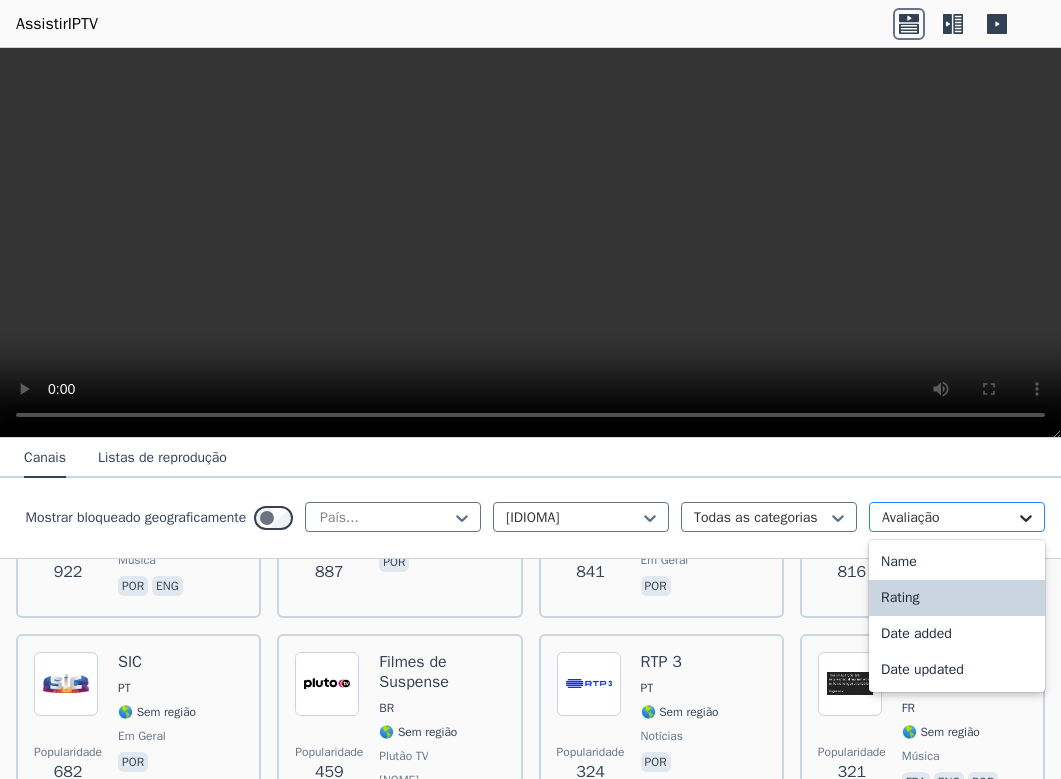 click 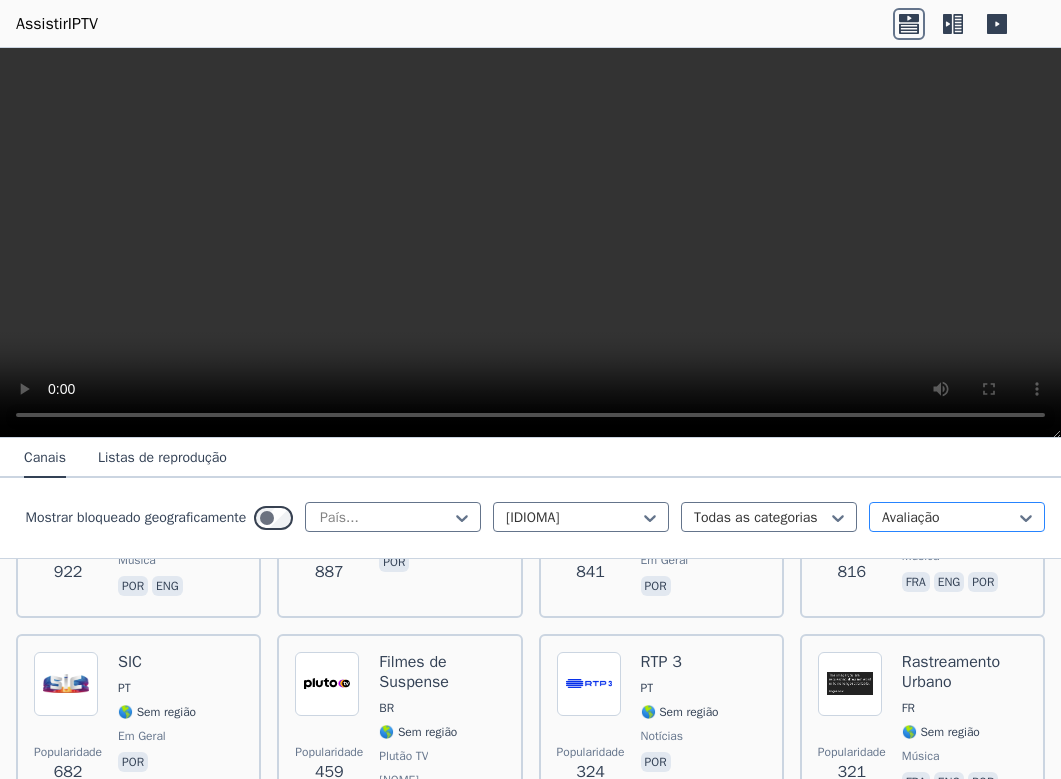 click 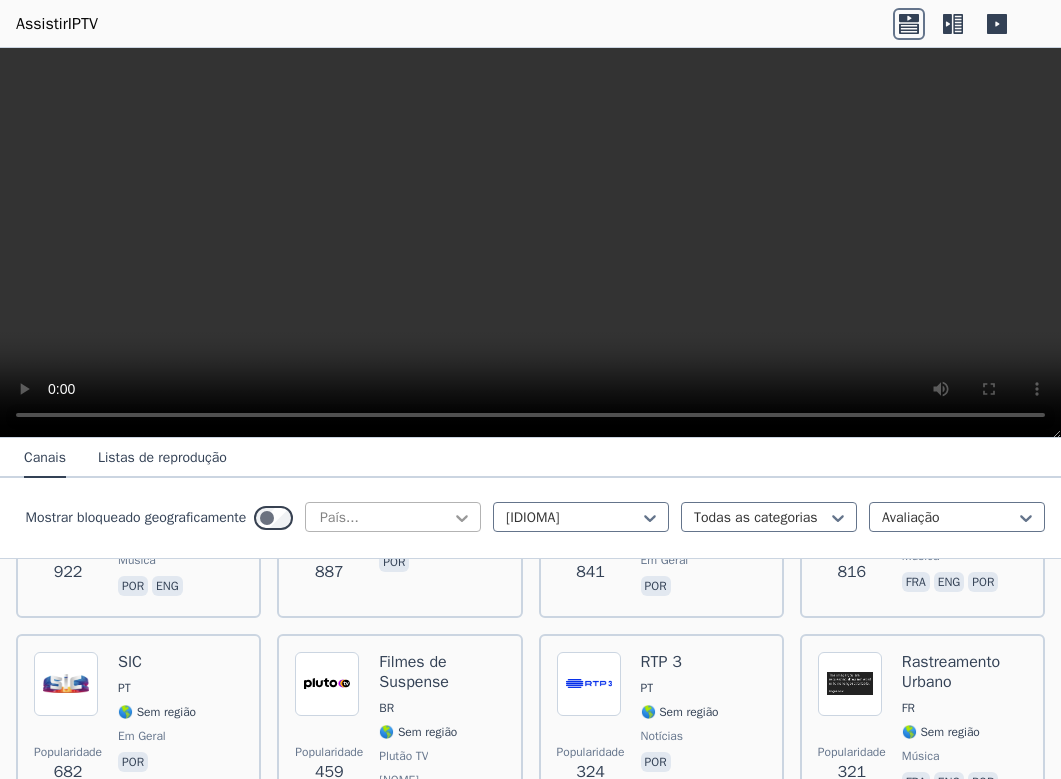 click 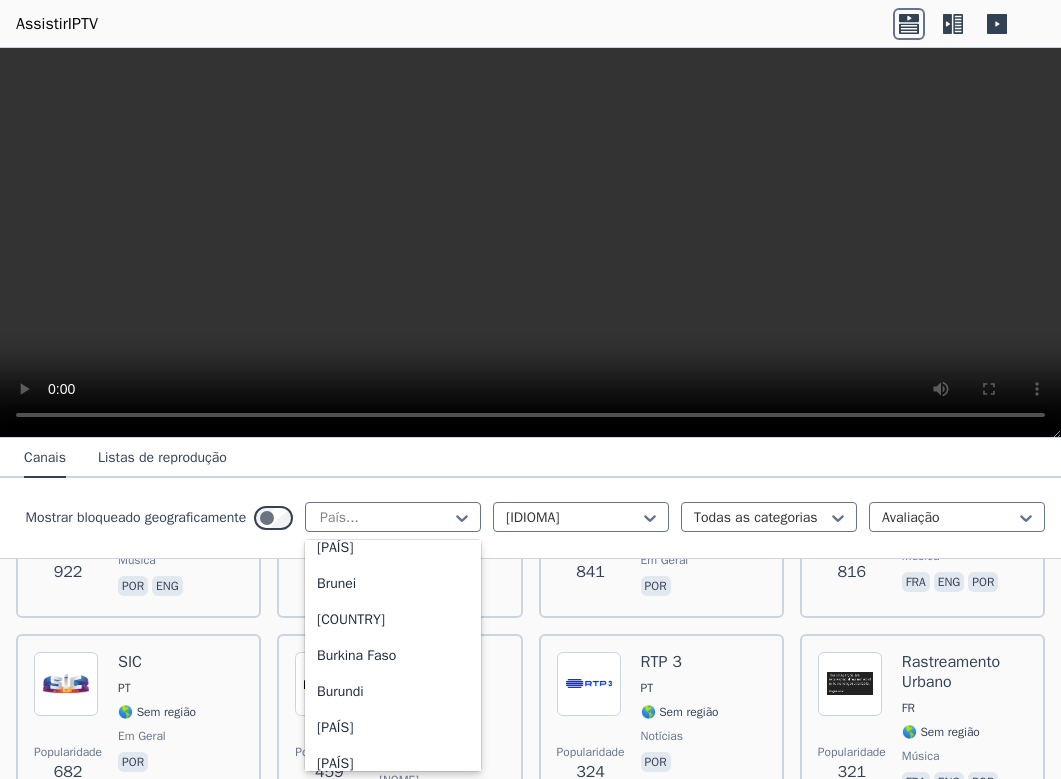 scroll, scrollTop: 744, scrollLeft: 0, axis: vertical 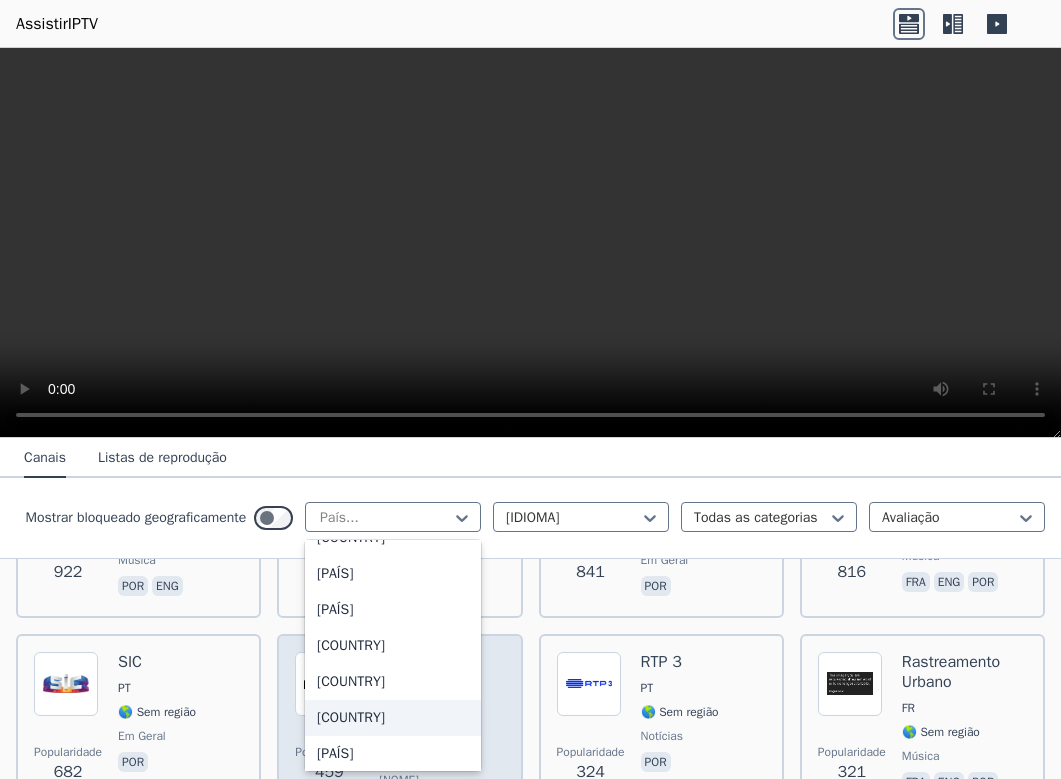 click on "[COUNTRY]" at bounding box center (393, 718) 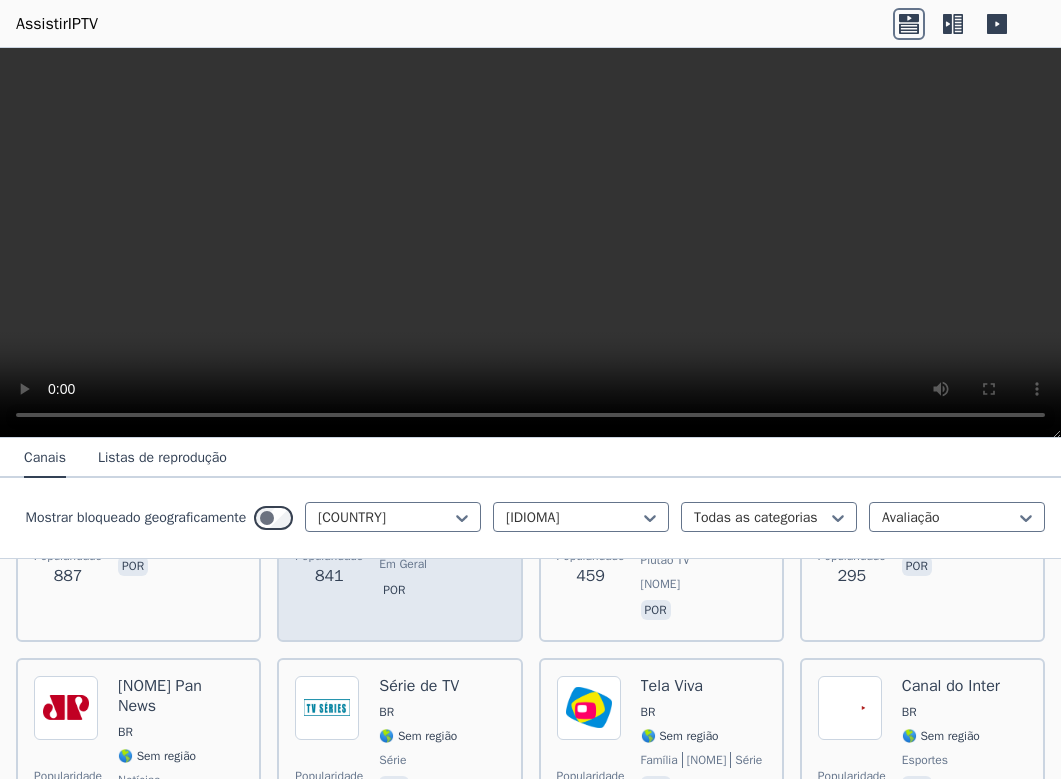 scroll, scrollTop: 360, scrollLeft: 0, axis: vertical 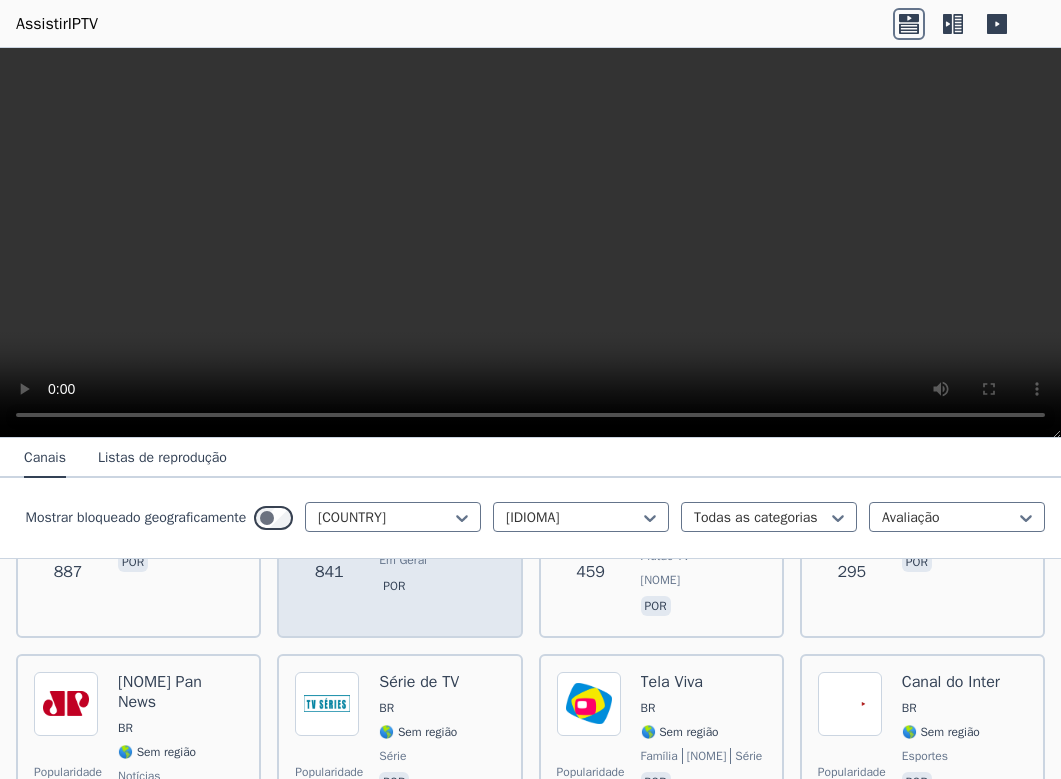 click on "por" at bounding box center (394, 586) 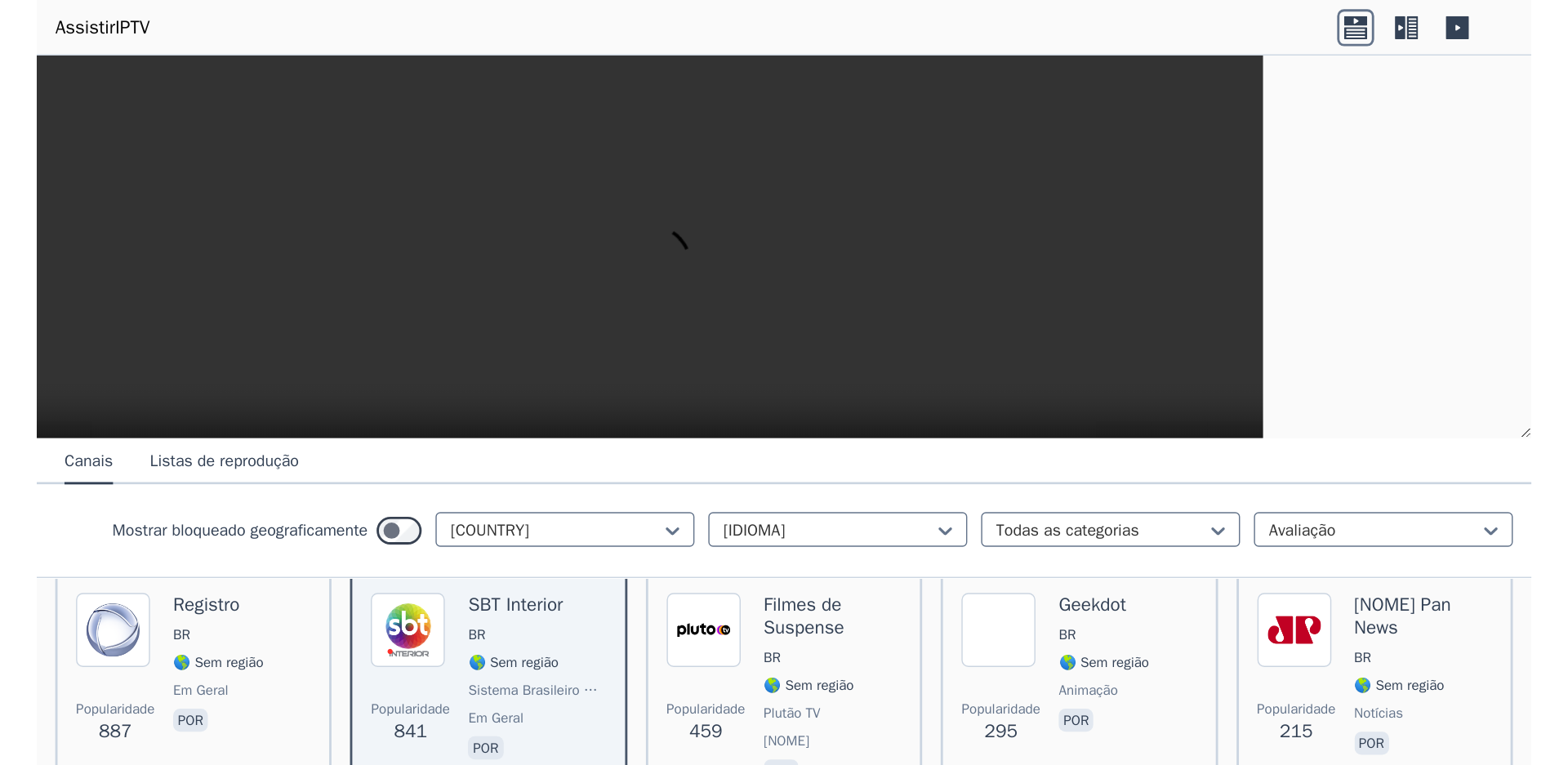 scroll, scrollTop: 183, scrollLeft: 0, axis: vertical 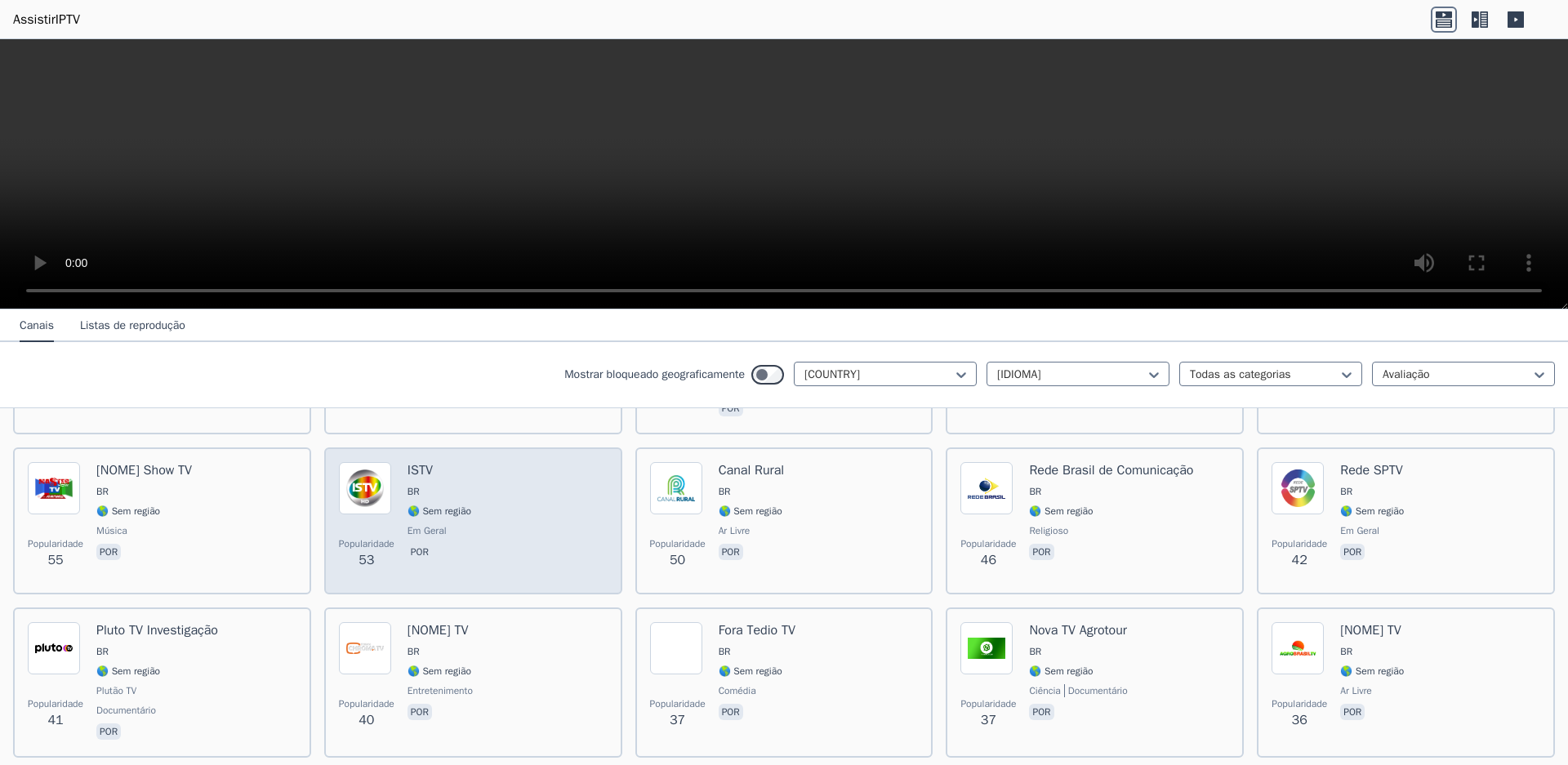 click on "BR" at bounding box center [413, 491] 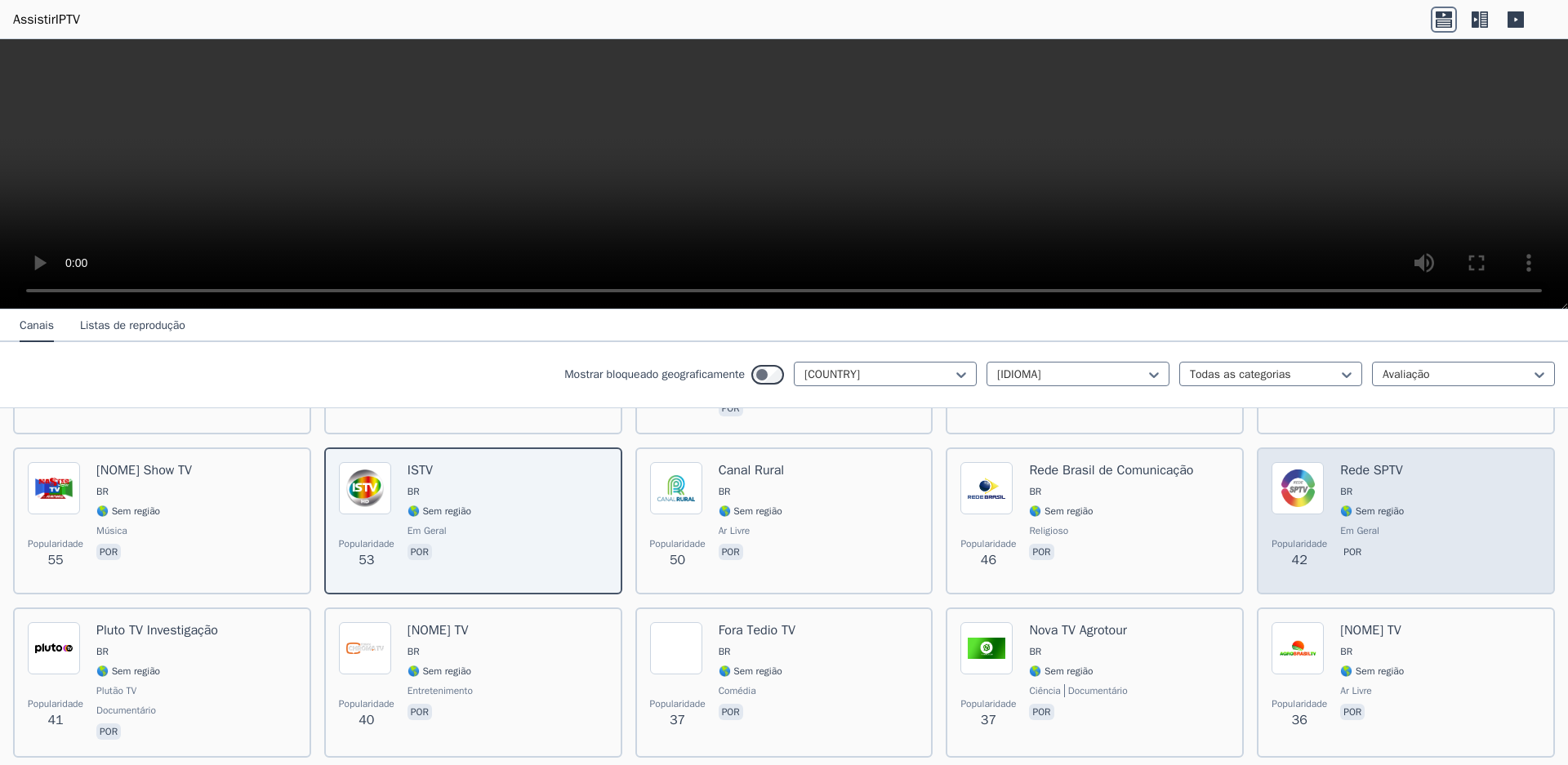click on "Popularidade 42 Rede SPTV BR 🌎 Sem região em geral por" at bounding box center (1405, 521) 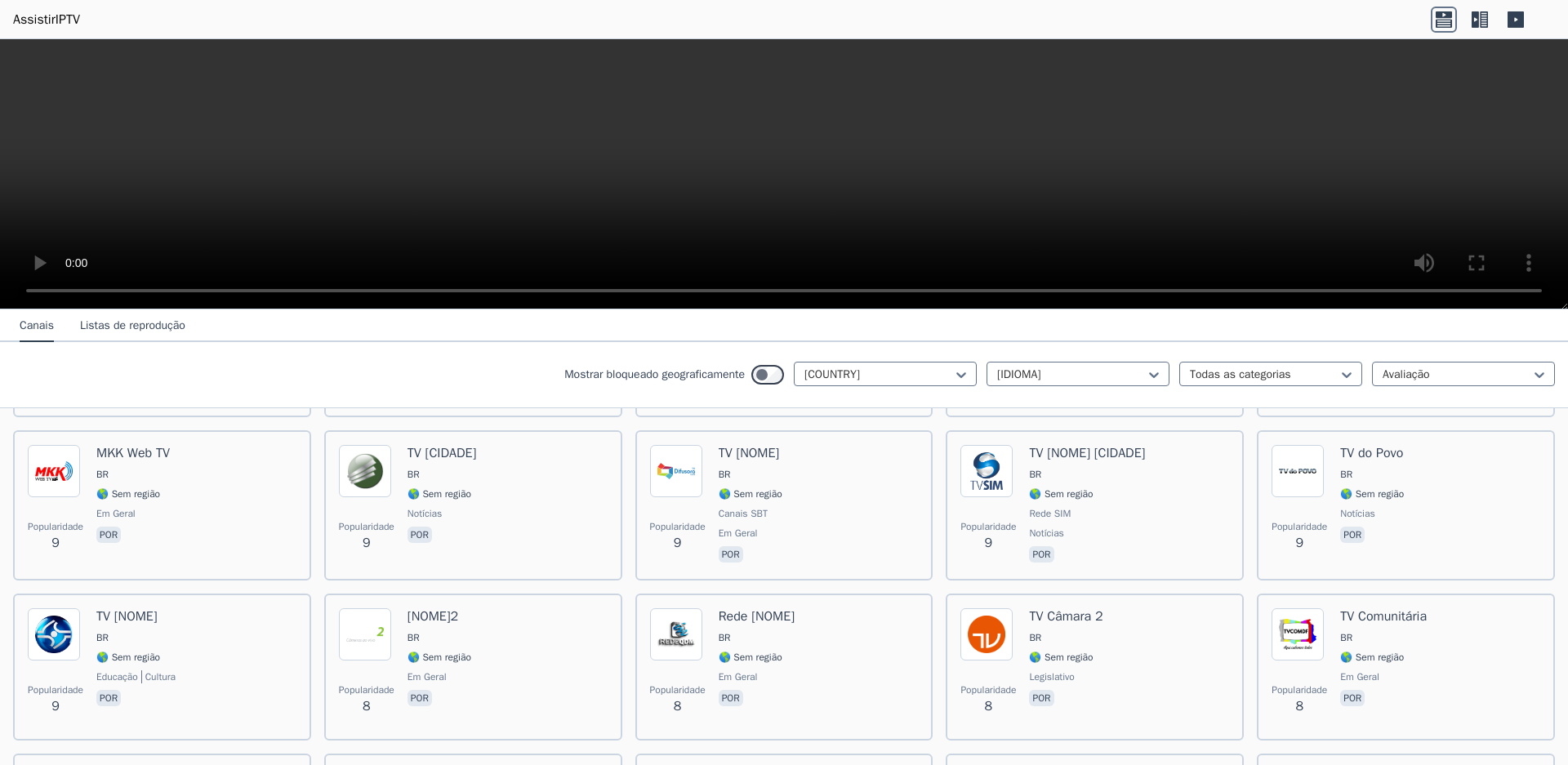 scroll, scrollTop: 3780, scrollLeft: 0, axis: vertical 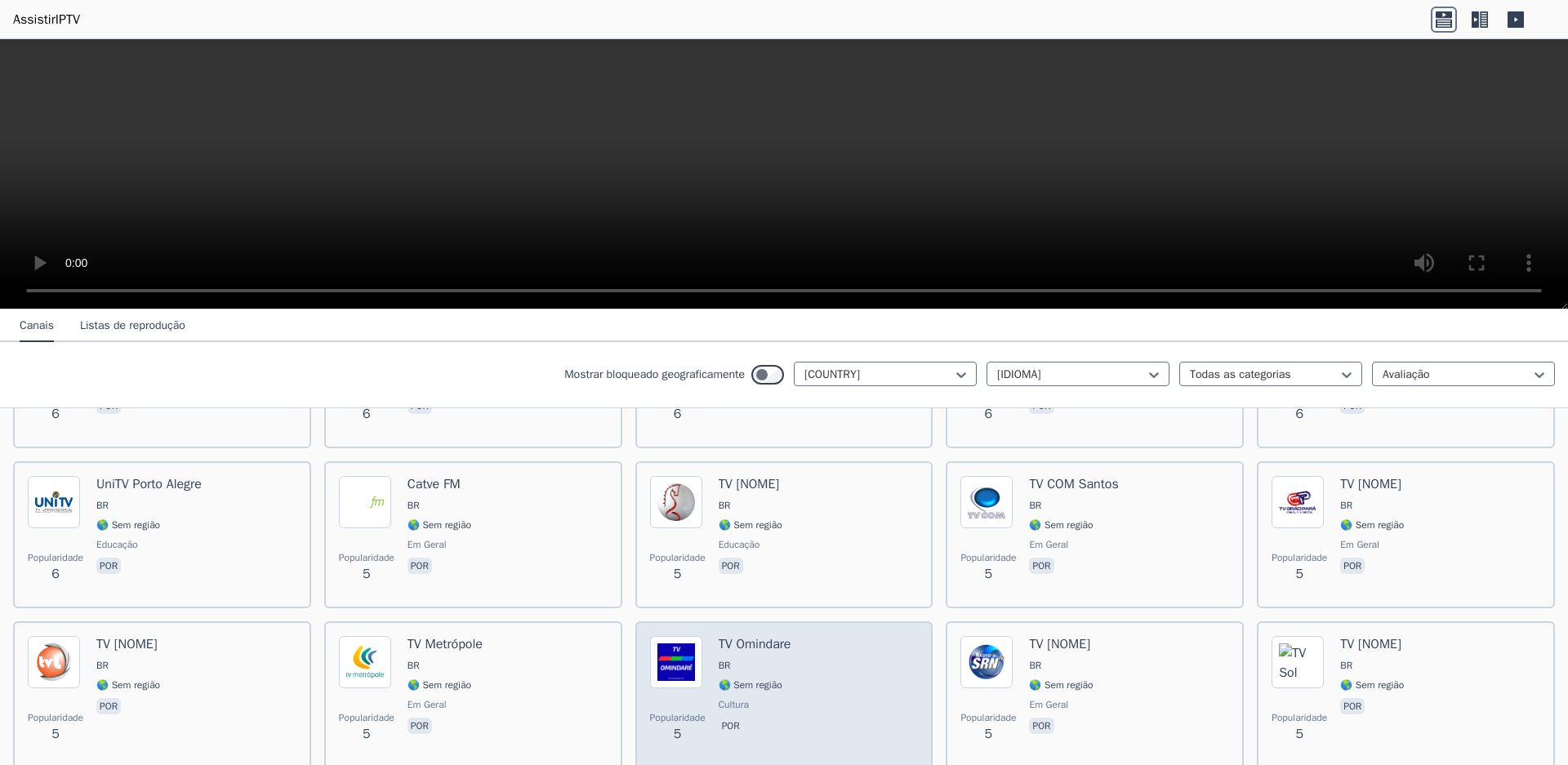 click on "Popularidade 5 TV Omindare BR 🌎 Sem região cultura por" at bounding box center [784, 695] 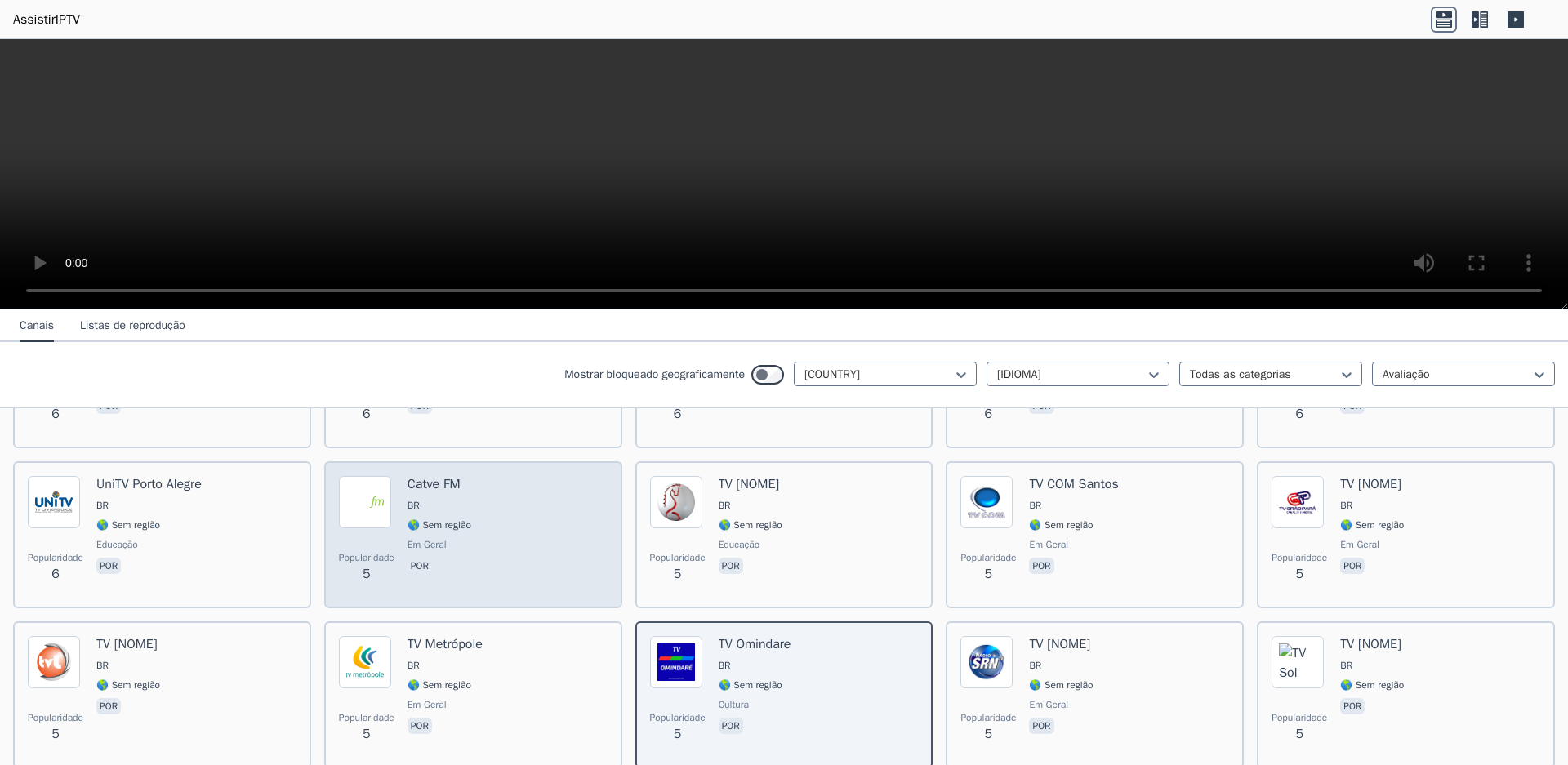 click on "Popularidade 5 Catve FM BR 🌎 Sem região em geral por" at bounding box center [473, 535] 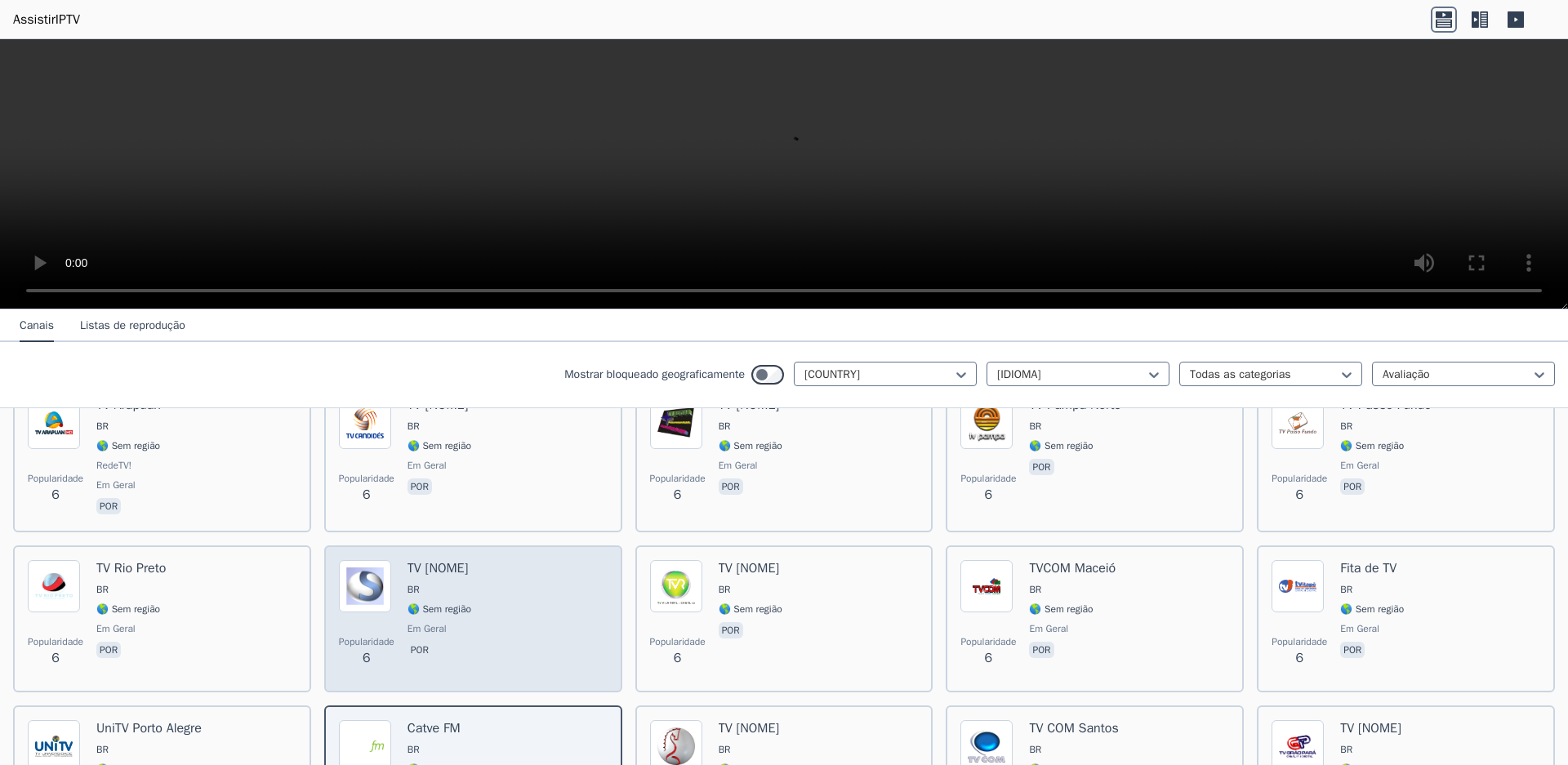 scroll, scrollTop: 4531, scrollLeft: 0, axis: vertical 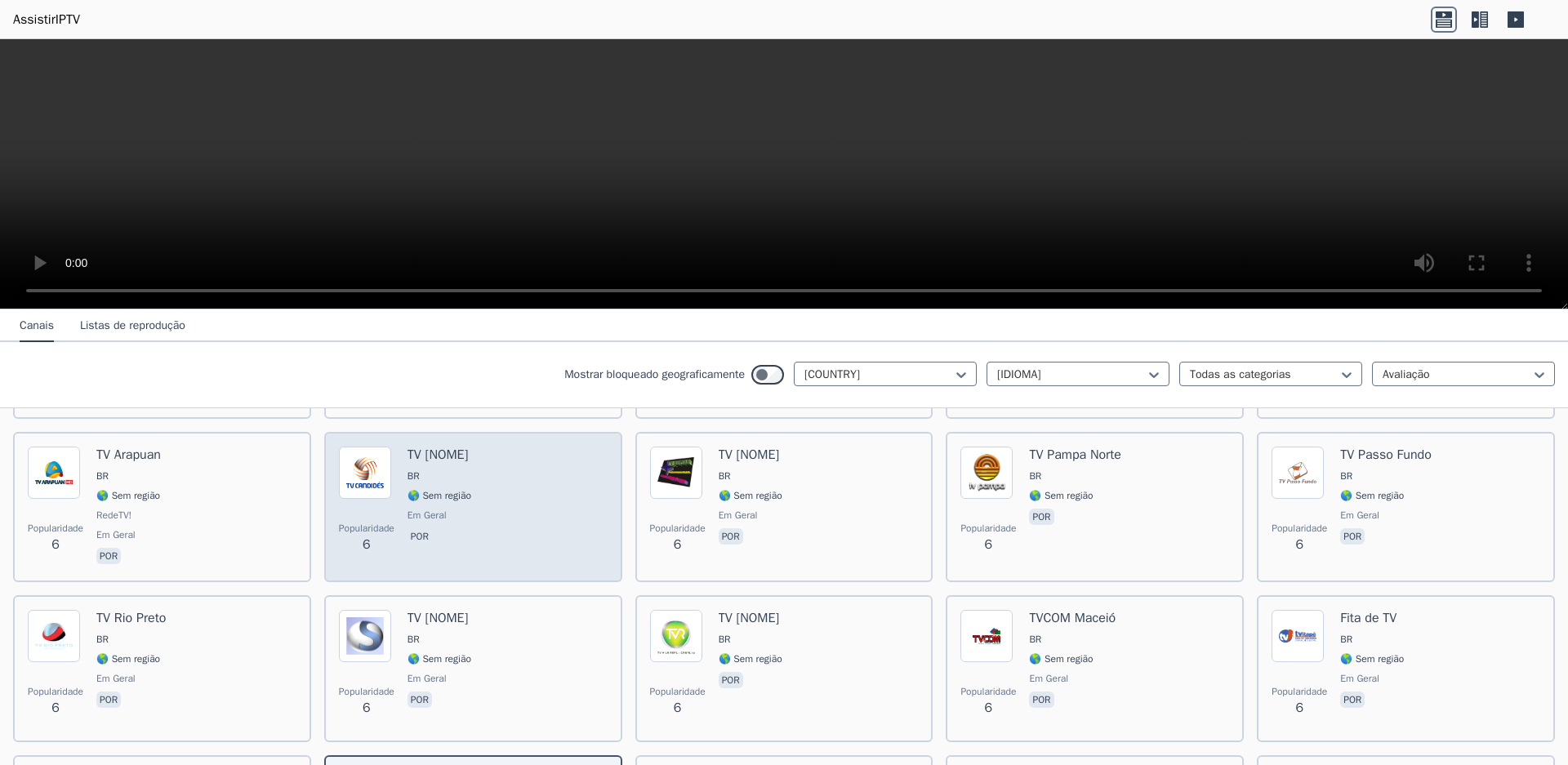 click on "Popularidade 6 TV Cândidos BR 🌎 Sem região em geral por" at bounding box center (473, 507) 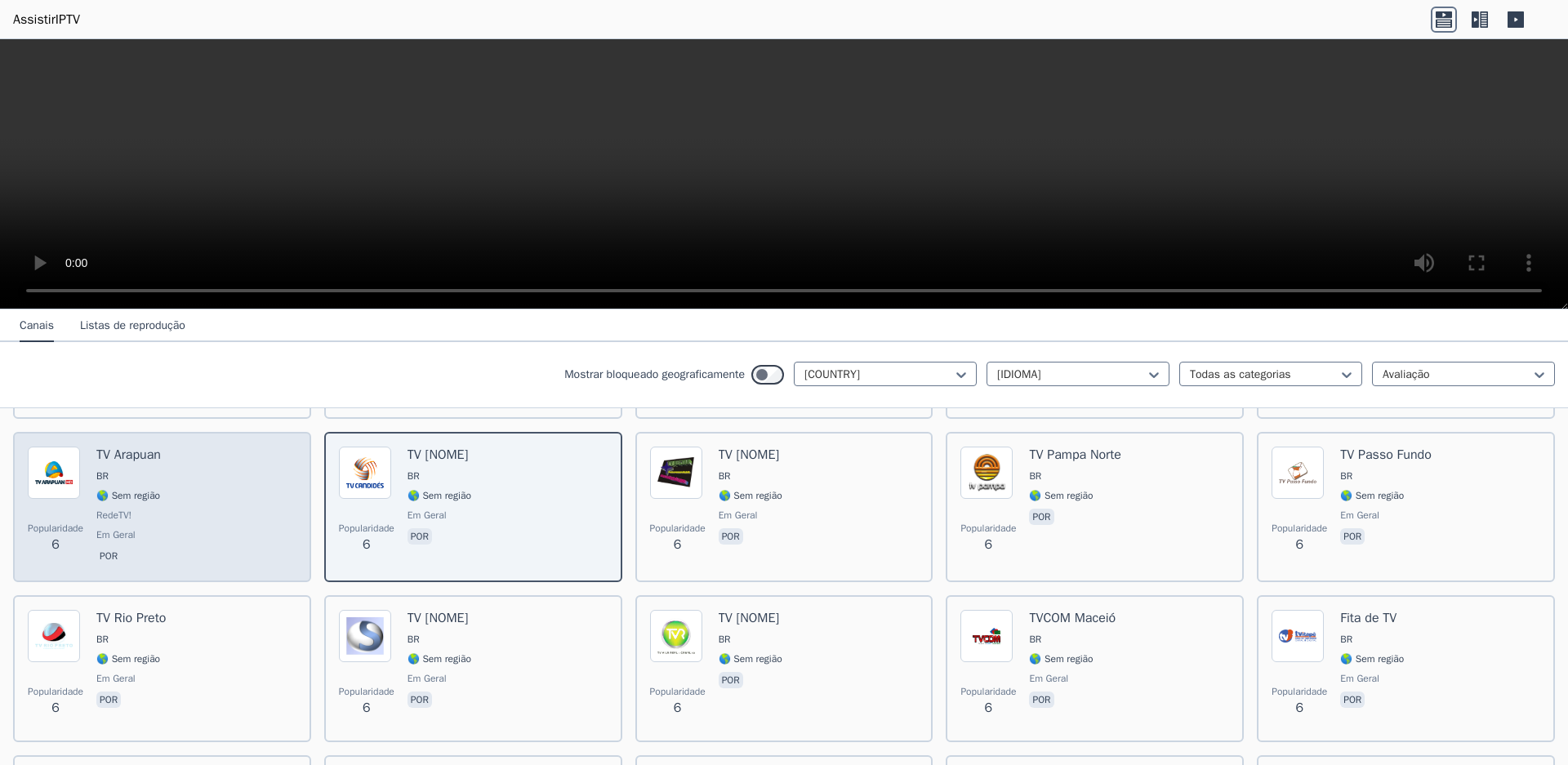 click on "Popularidade 6 TV Arapuan BR 🌎 Sem região RedeTV! em geral por" at bounding box center [162, 507] 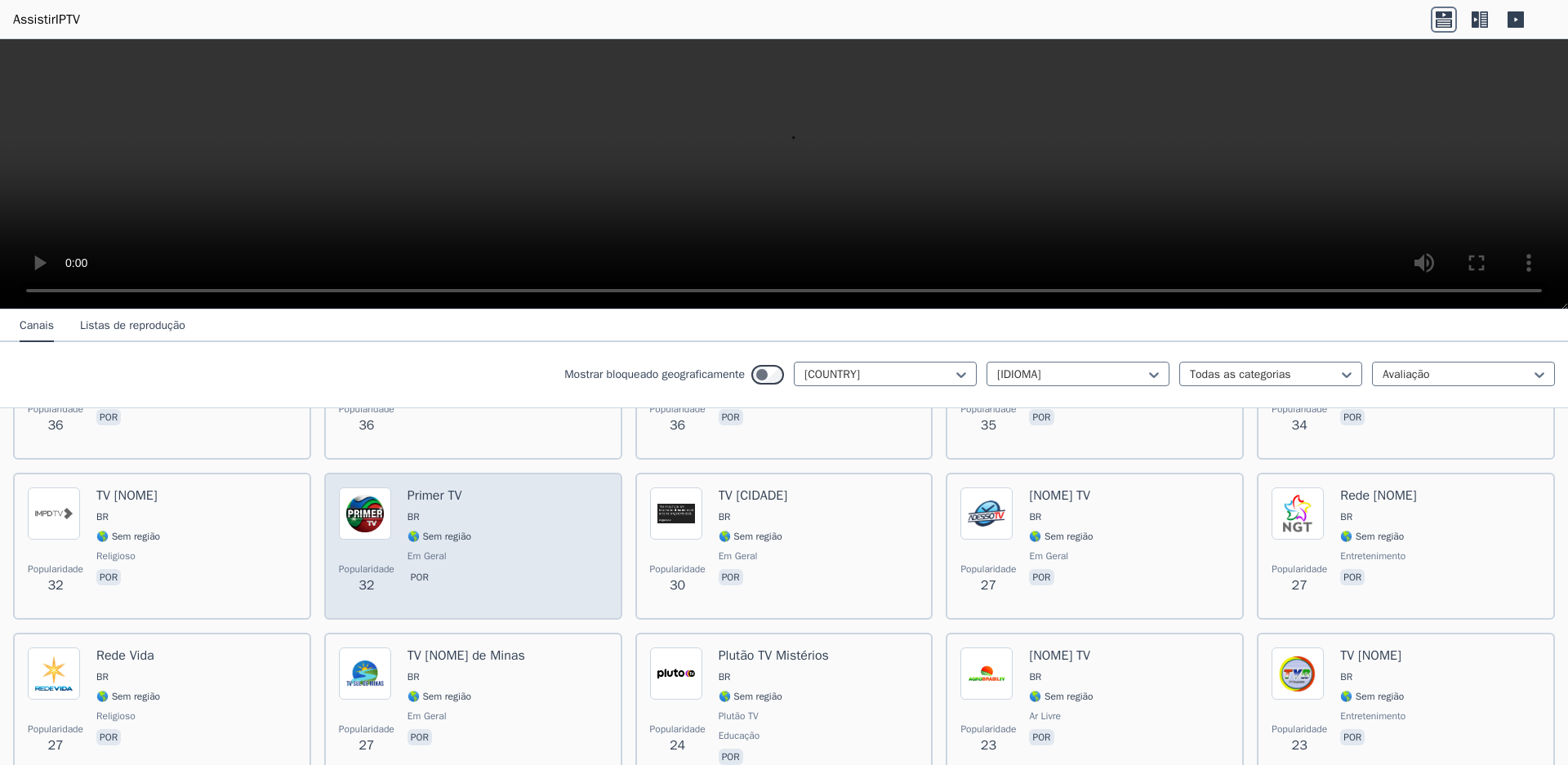 scroll, scrollTop: 1200, scrollLeft: 0, axis: vertical 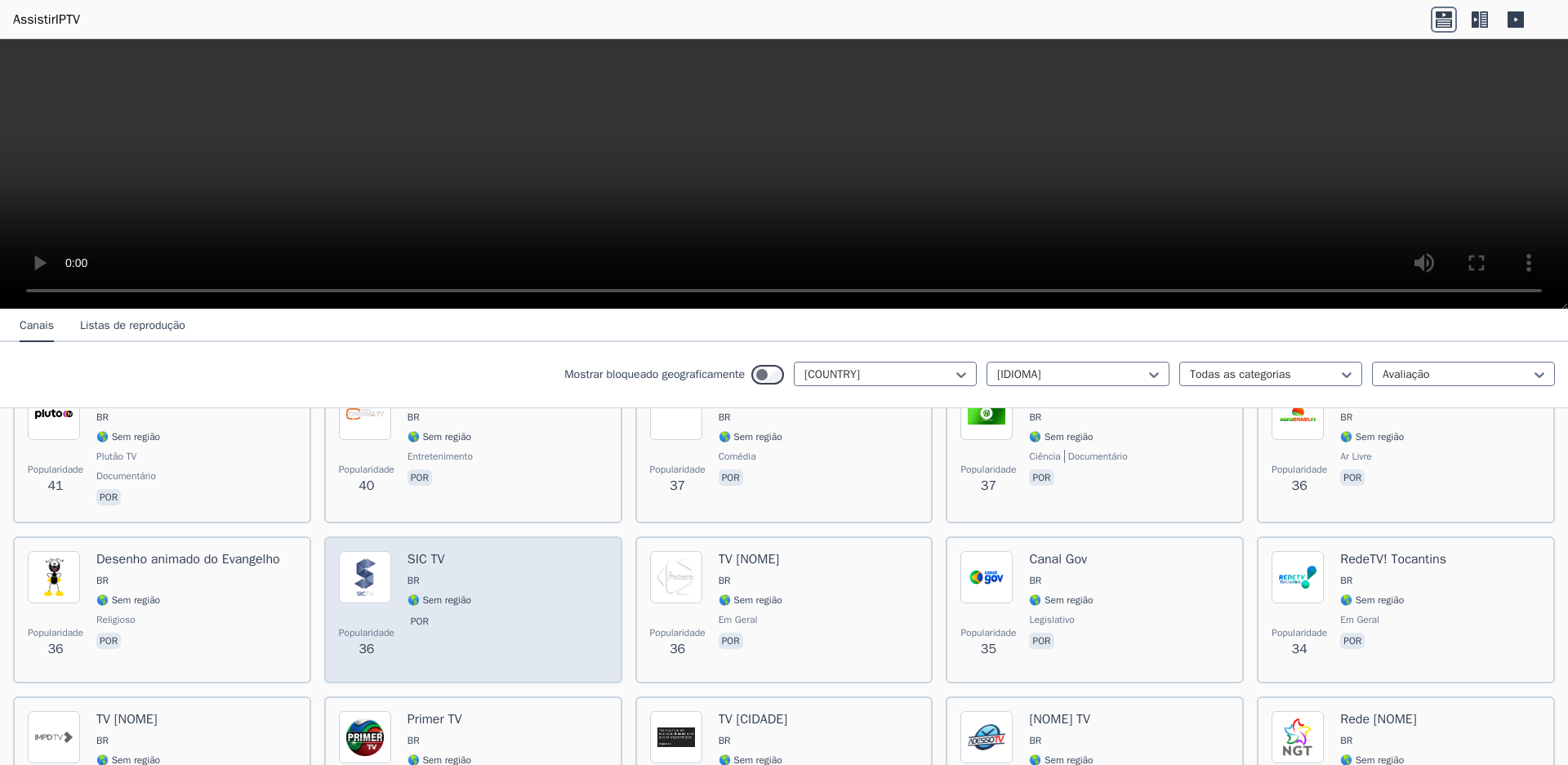 click on "BR" at bounding box center (439, 580) 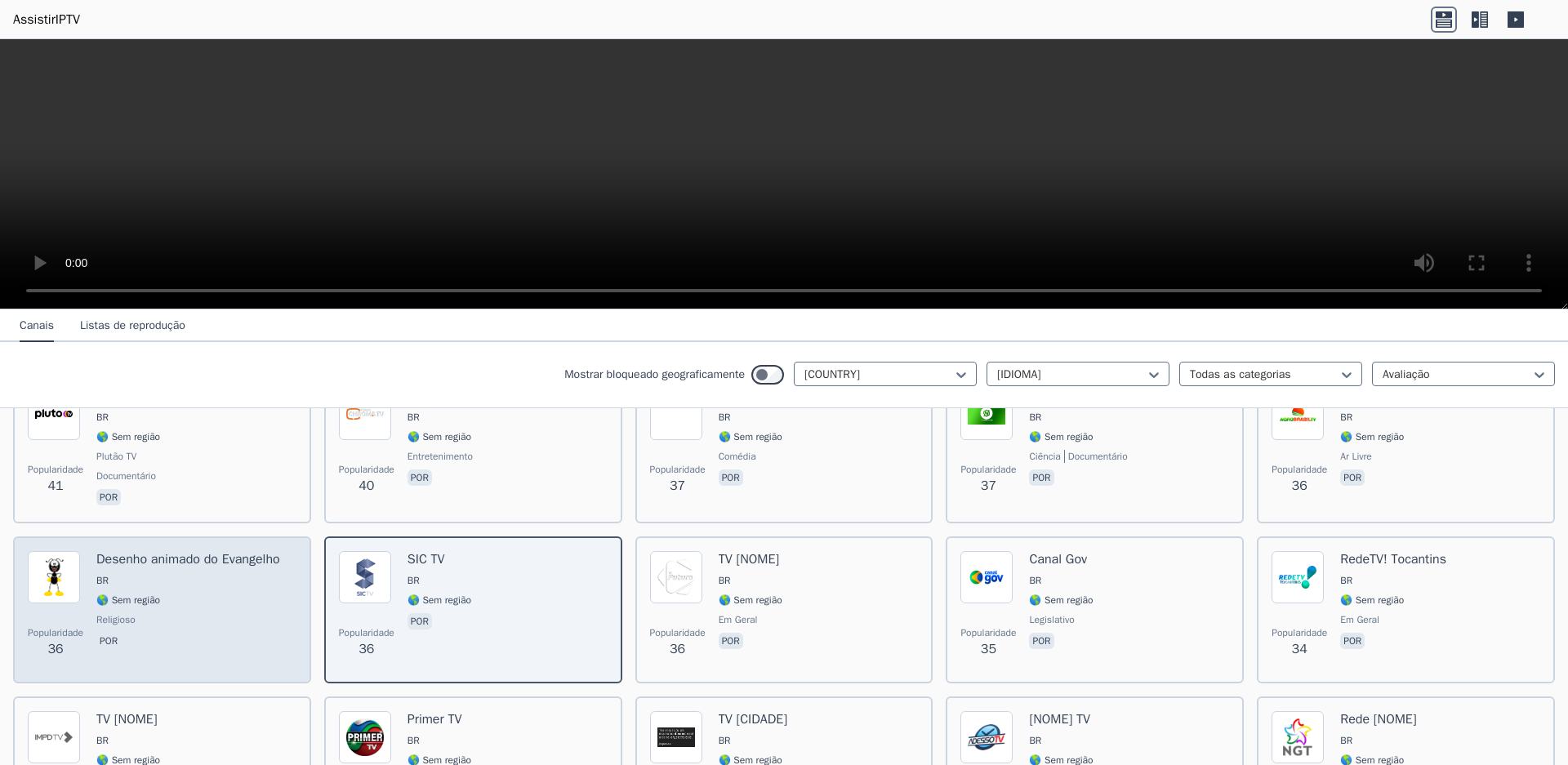 click on "BR" at bounding box center (188, 580) 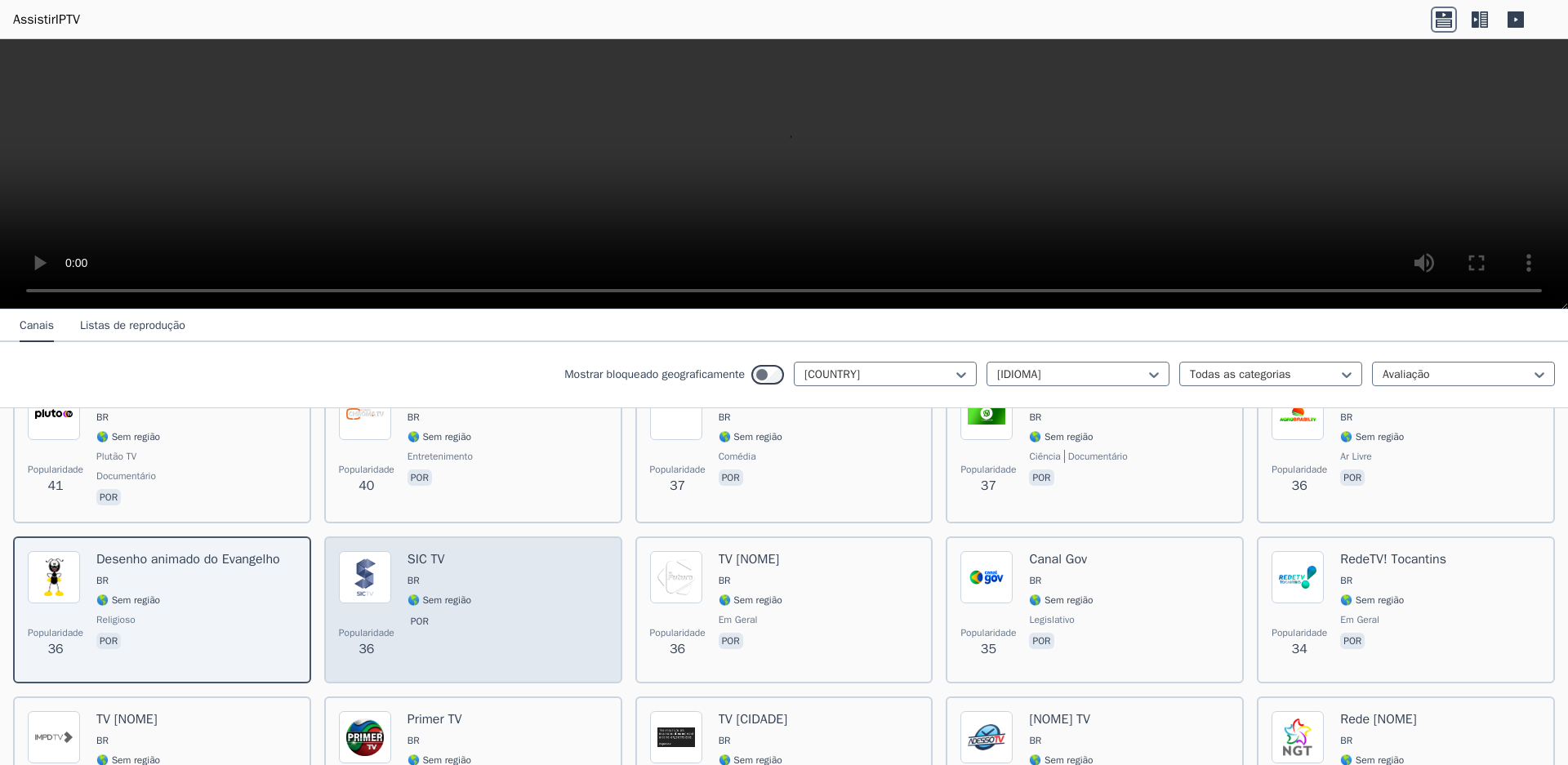 scroll, scrollTop: 1102, scrollLeft: 0, axis: vertical 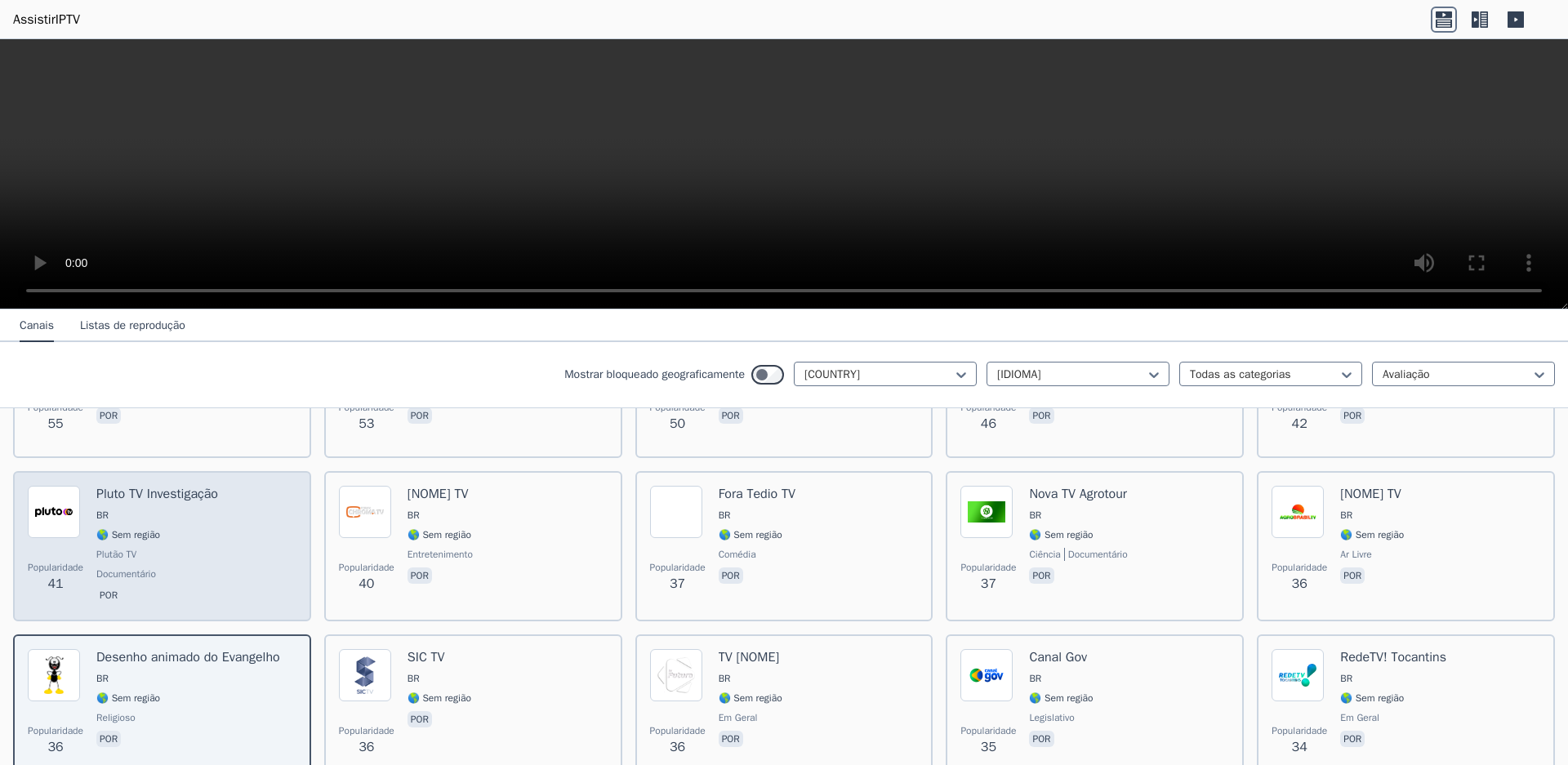 click on "Pluto TV Investigação BR 🌎 Sem região Plutão TV documentário por" at bounding box center (157, 546) 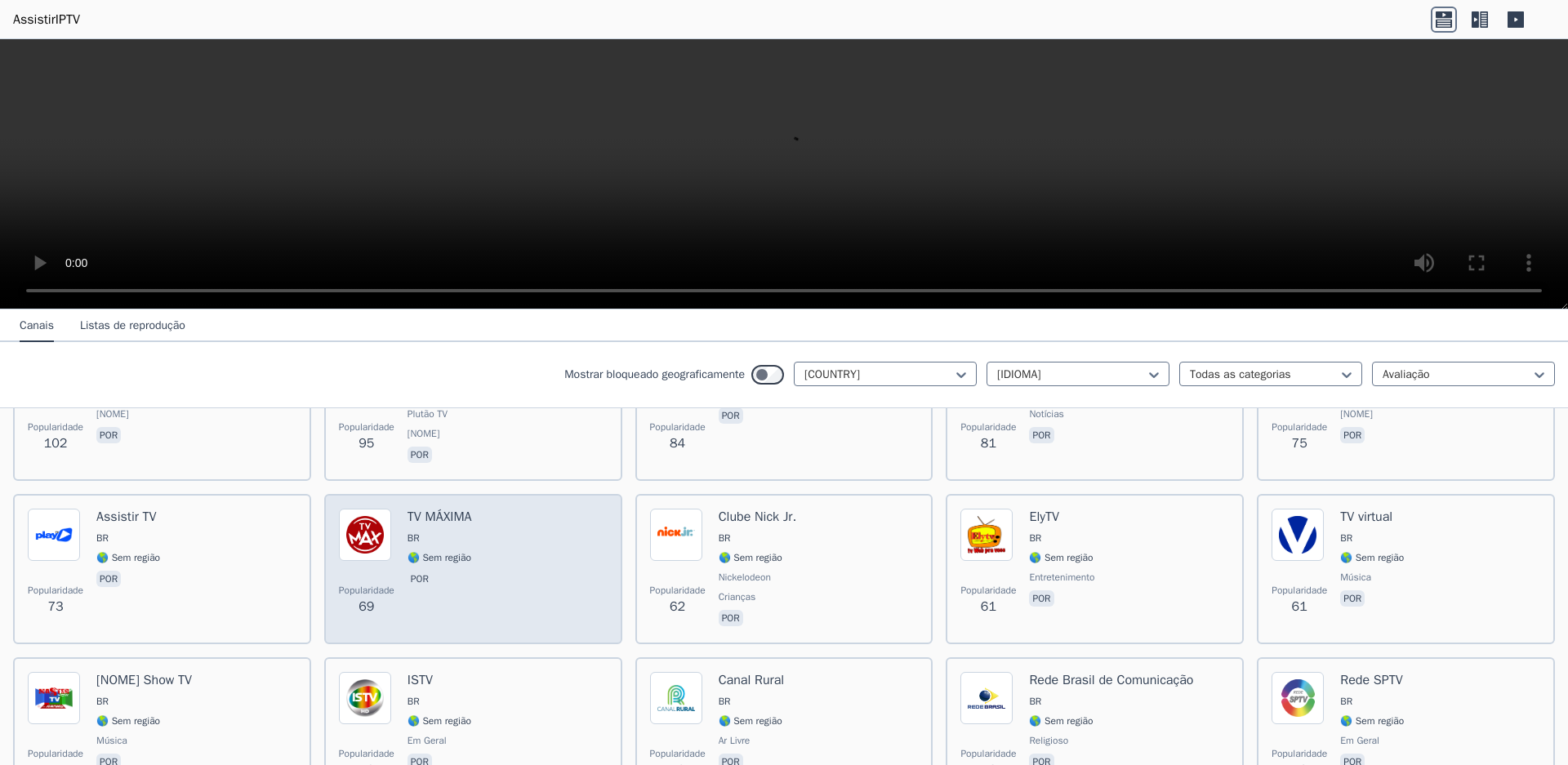 scroll, scrollTop: 710, scrollLeft: 0, axis: vertical 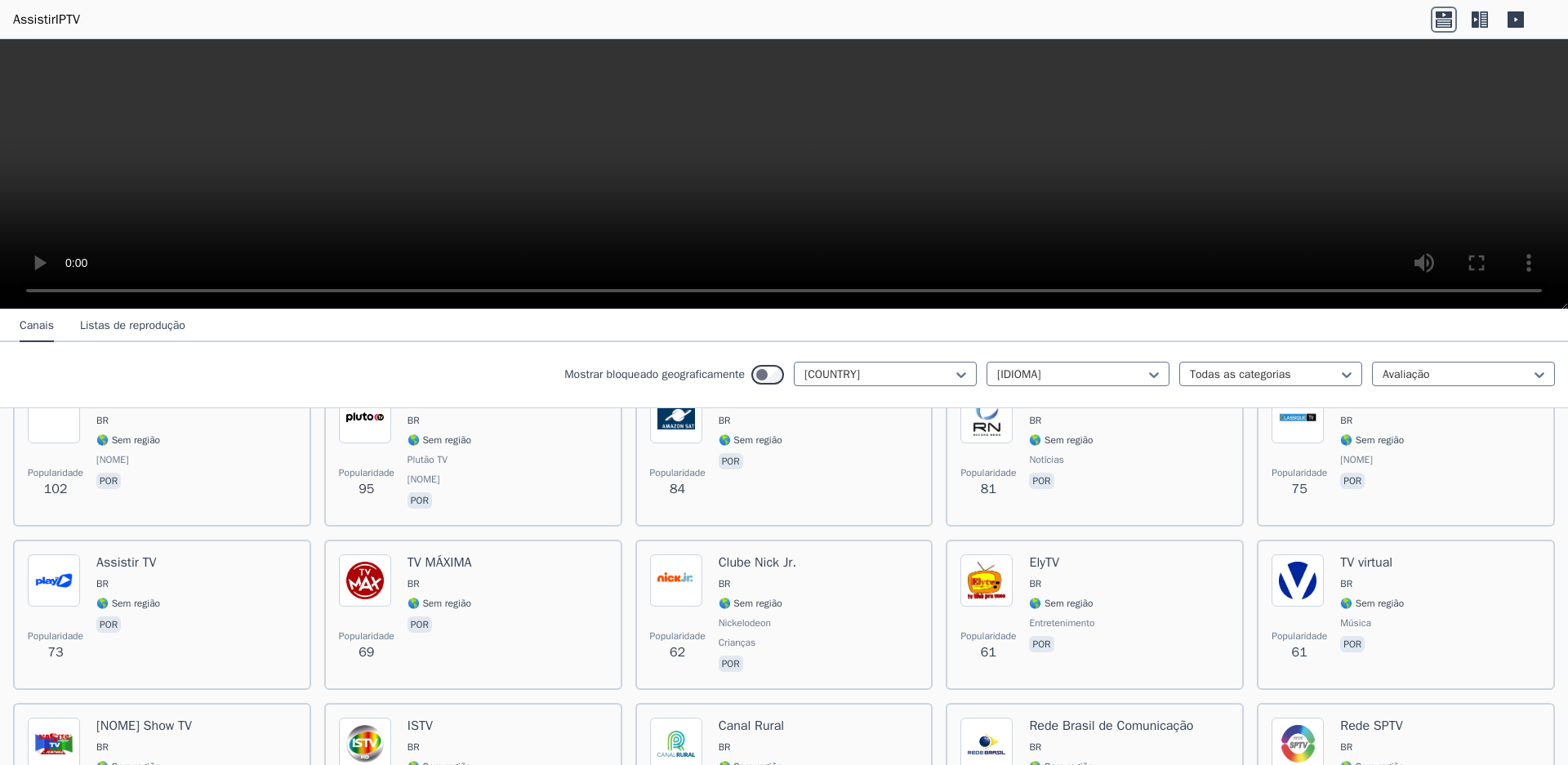 click on "Listas de reprodução" at bounding box center (132, 327) 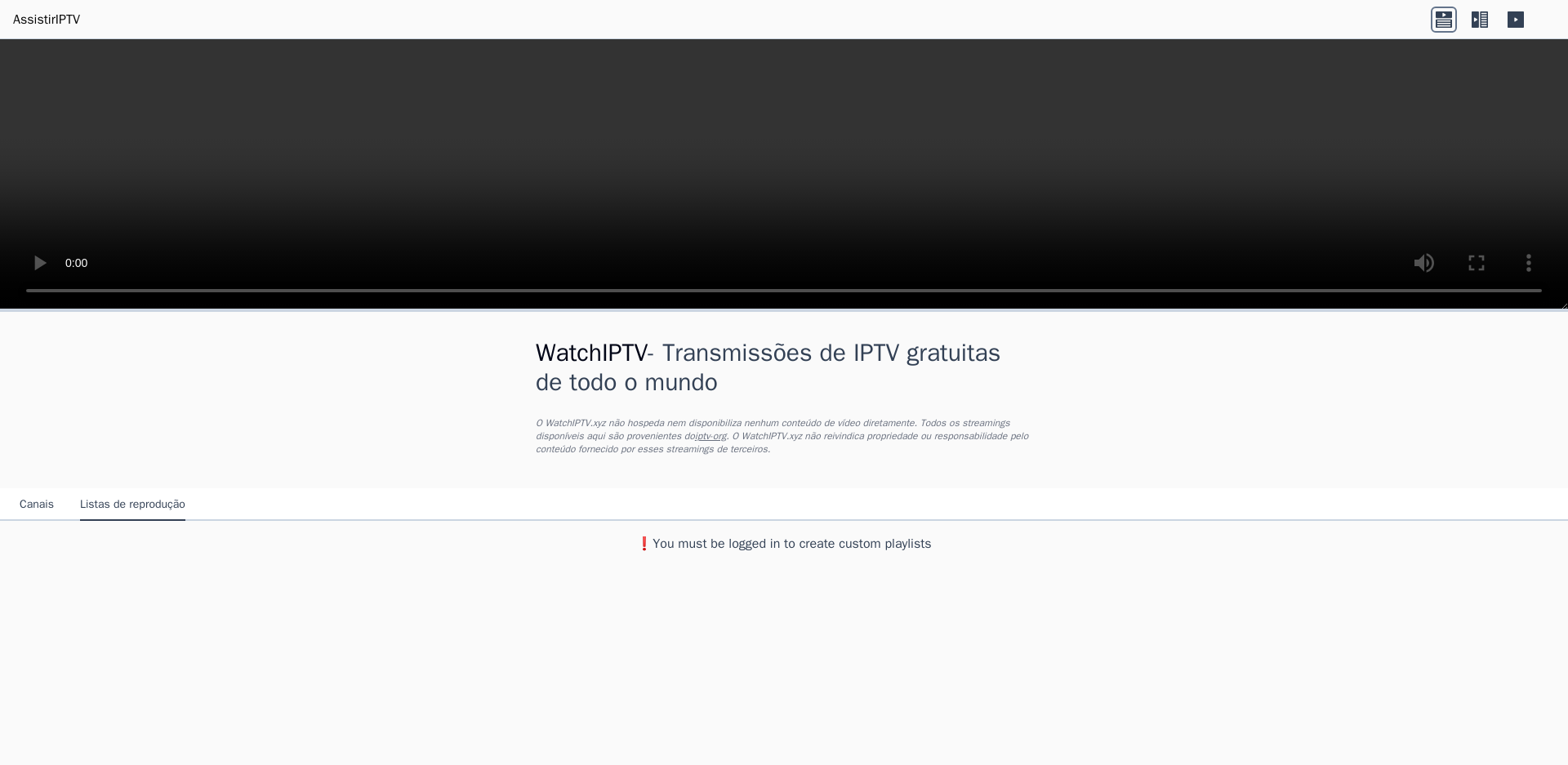 scroll, scrollTop: 0, scrollLeft: 0, axis: both 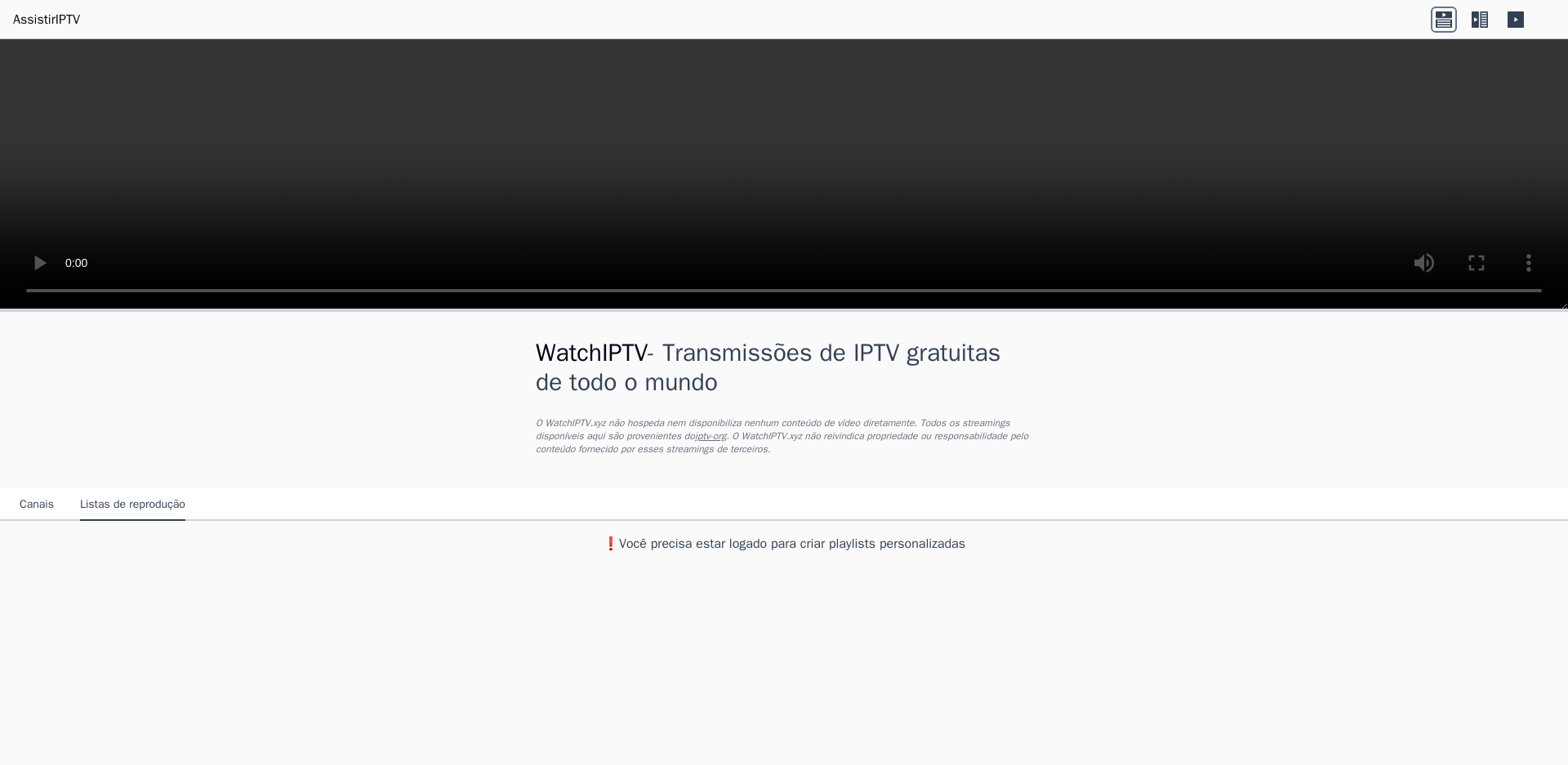click on "Canais" at bounding box center (37, 504) 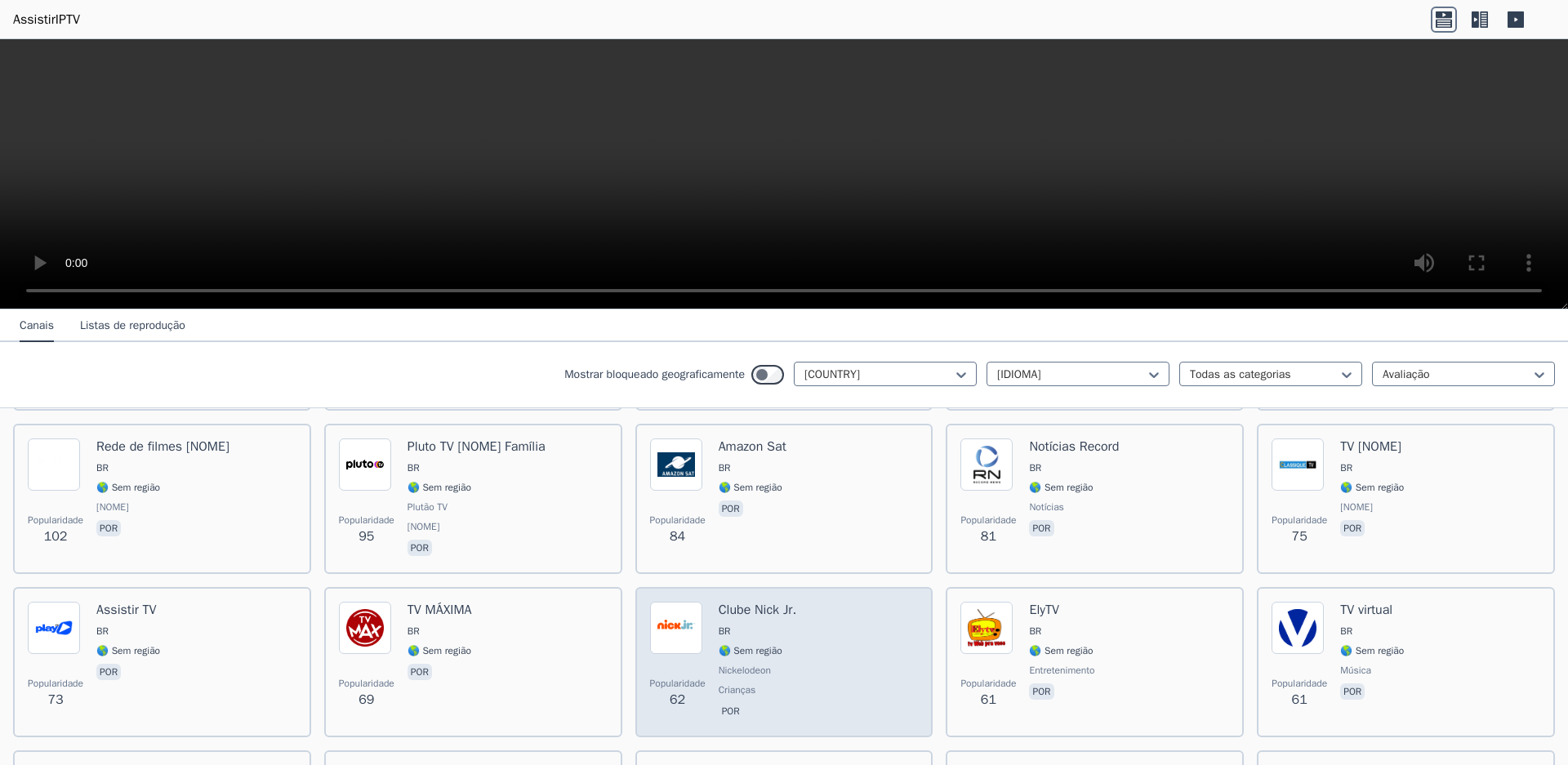 scroll, scrollTop: 686, scrollLeft: 0, axis: vertical 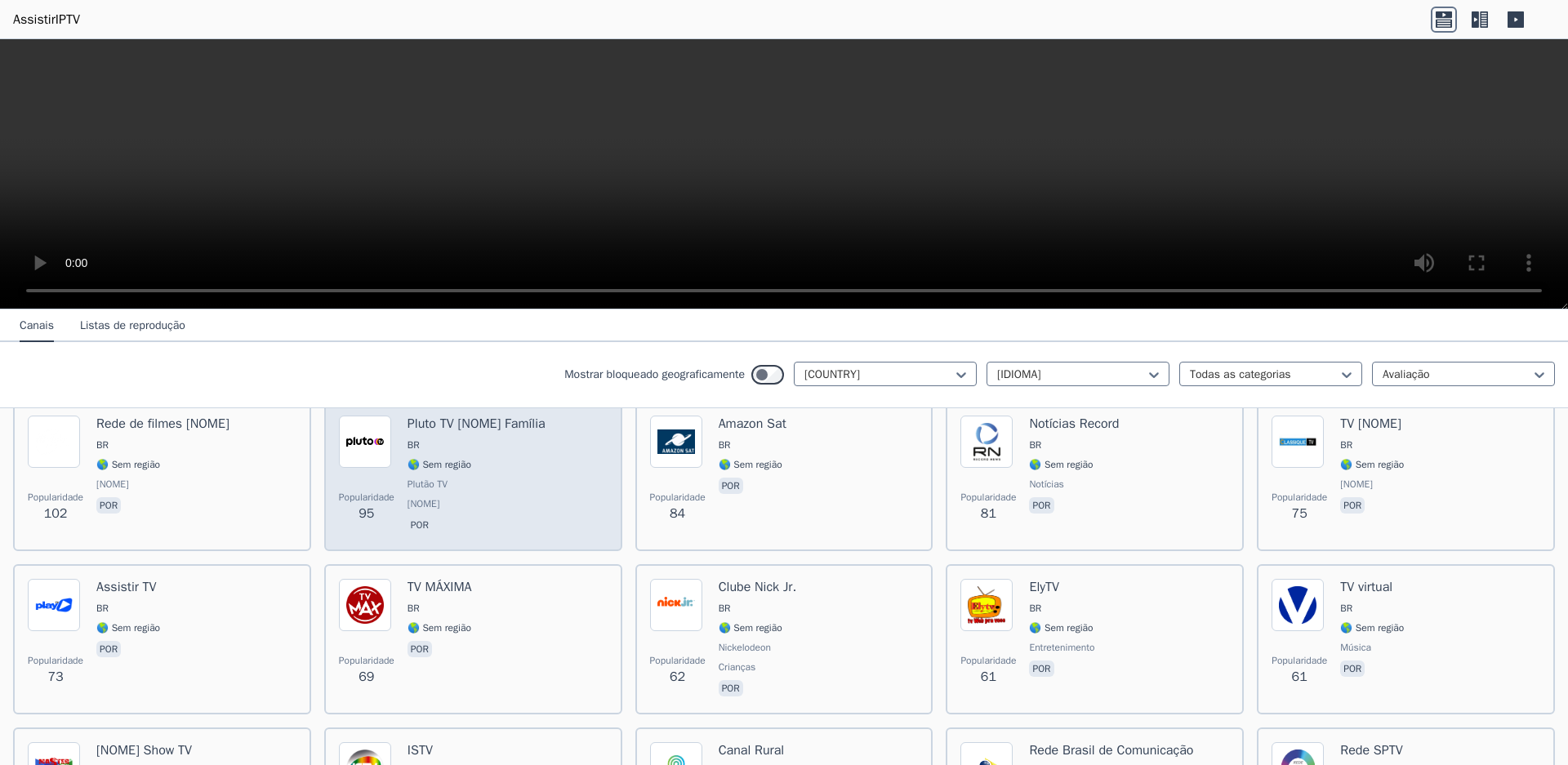click on "🌎 Sem região" at bounding box center (476, 465) 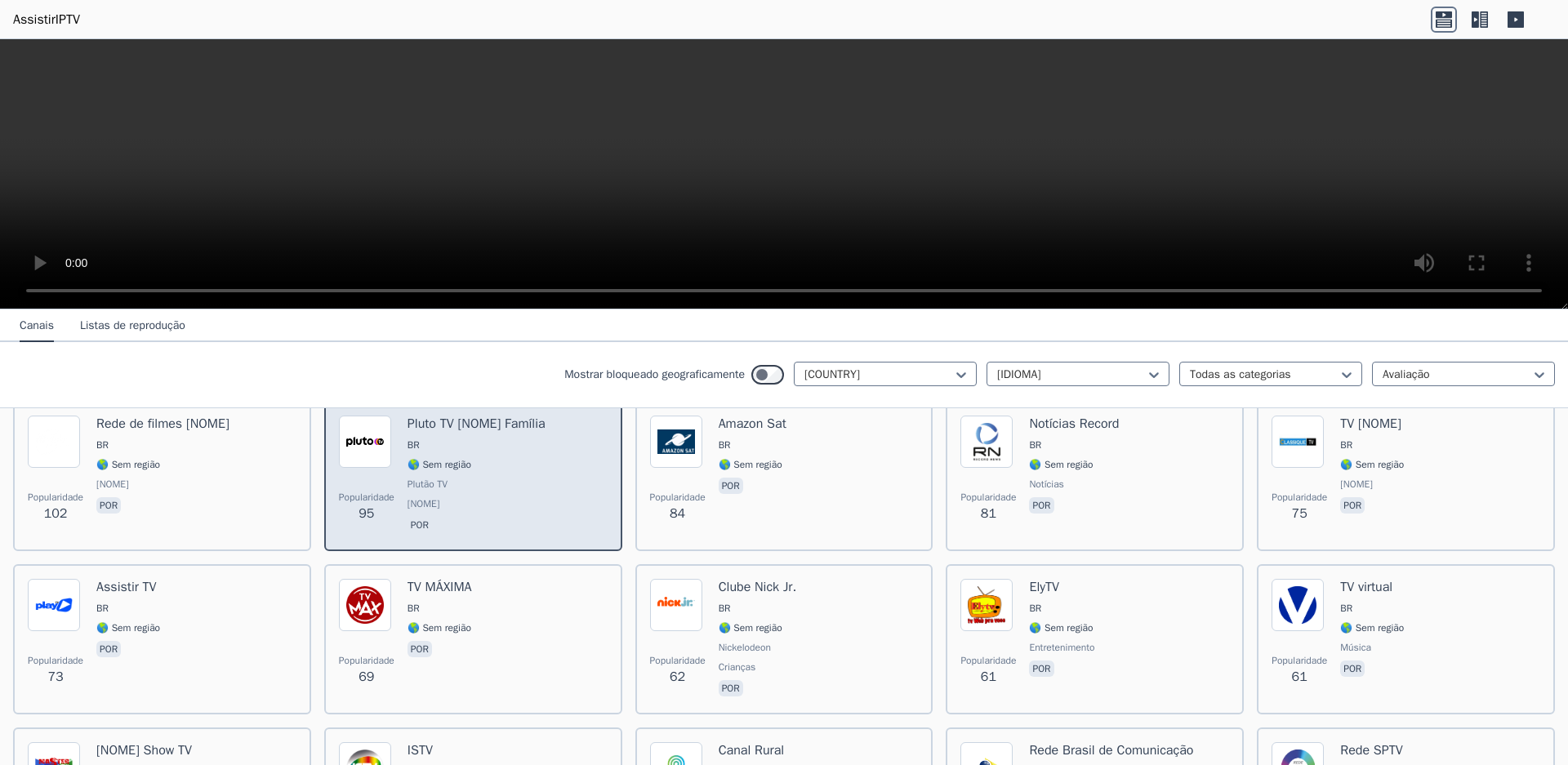 click on "🌎 Sem região" at bounding box center [476, 465] 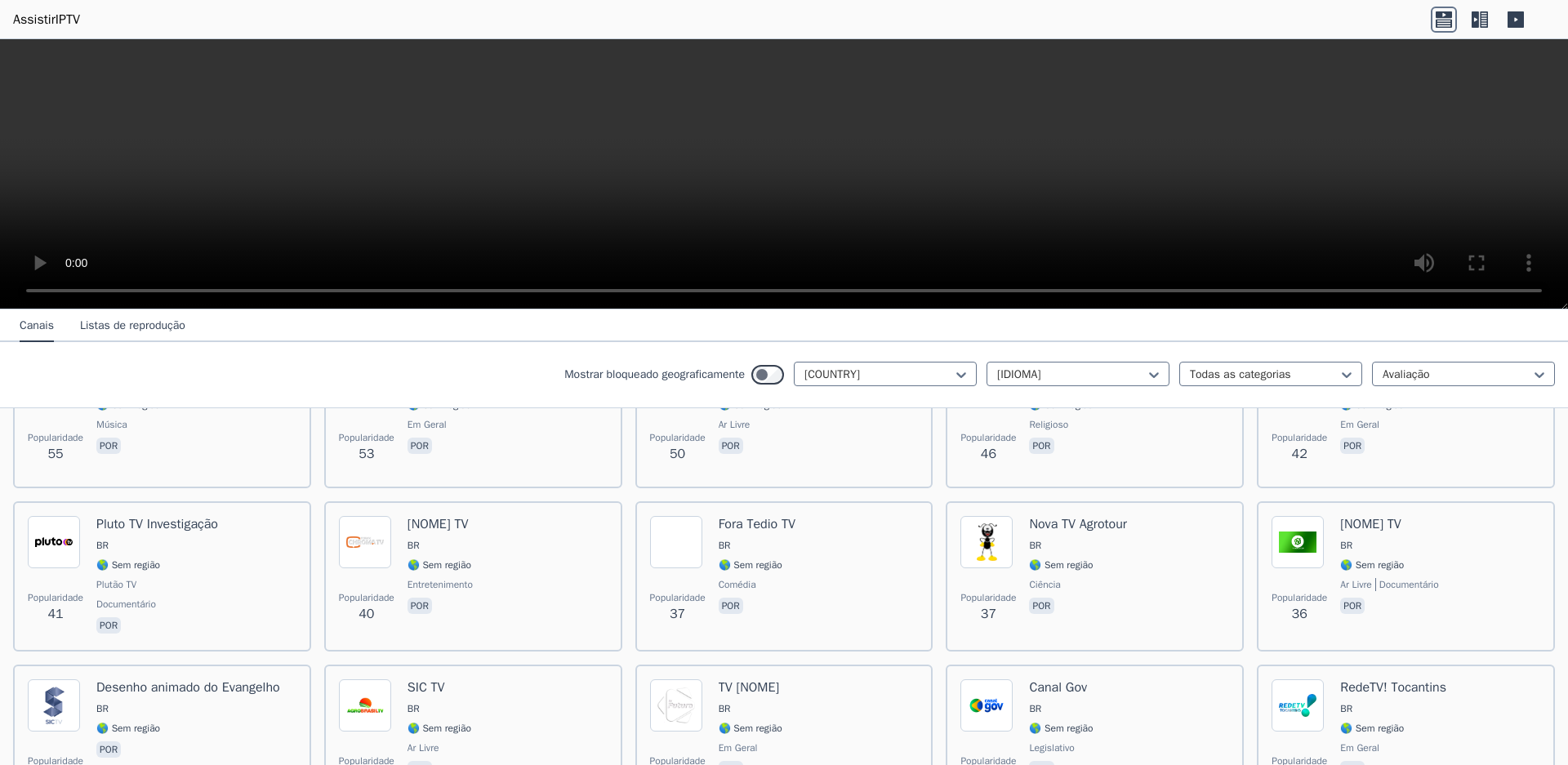 scroll, scrollTop: 1078, scrollLeft: 0, axis: vertical 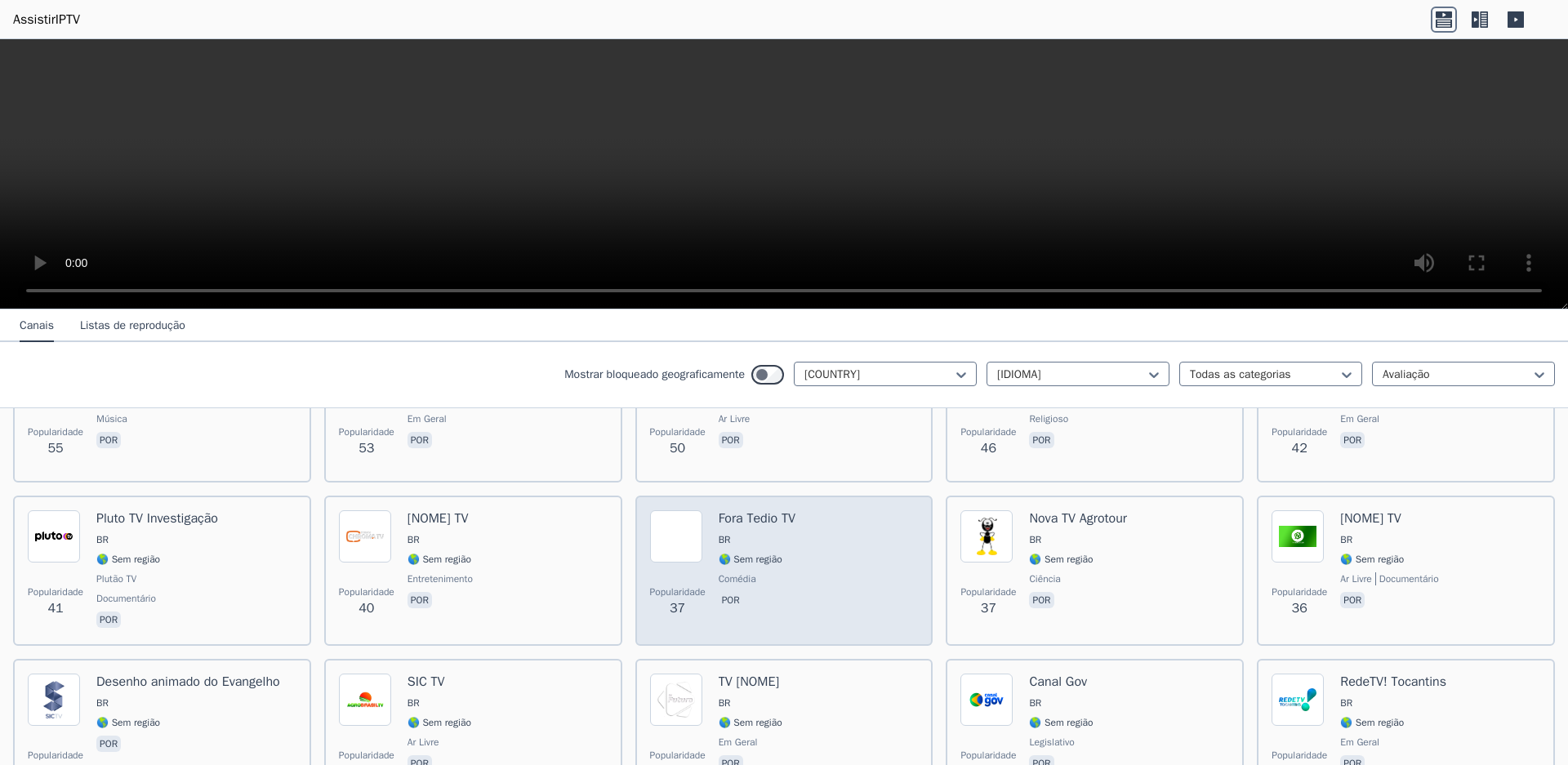 click on "Popularidade 37 Fora Tedio TV BR 🌎 Sem região comédia por" at bounding box center (784, 571) 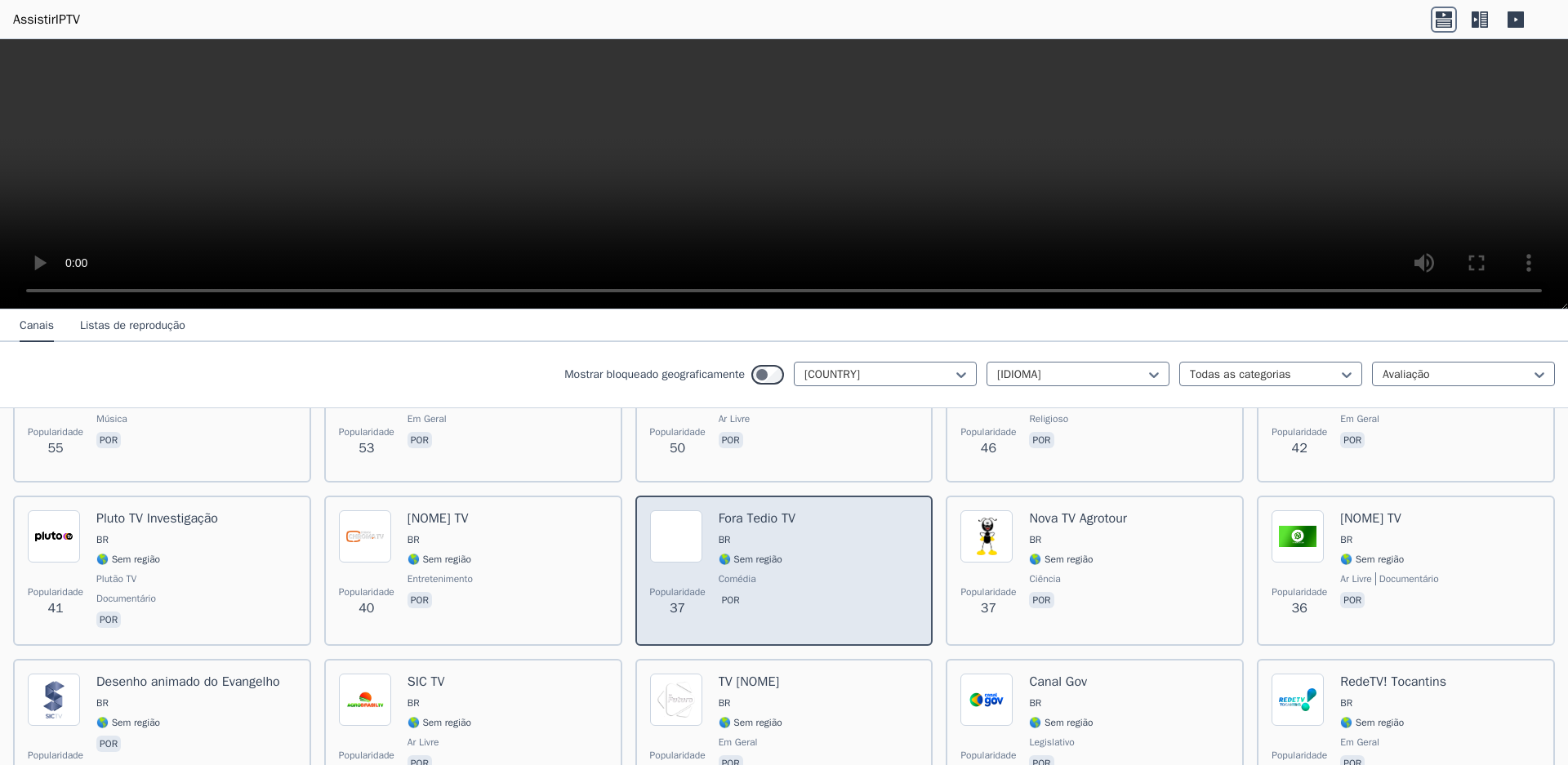click on "Popularidade 37 Fora Tedio TV BR 🌎 Sem região comédia por" at bounding box center (784, 571) 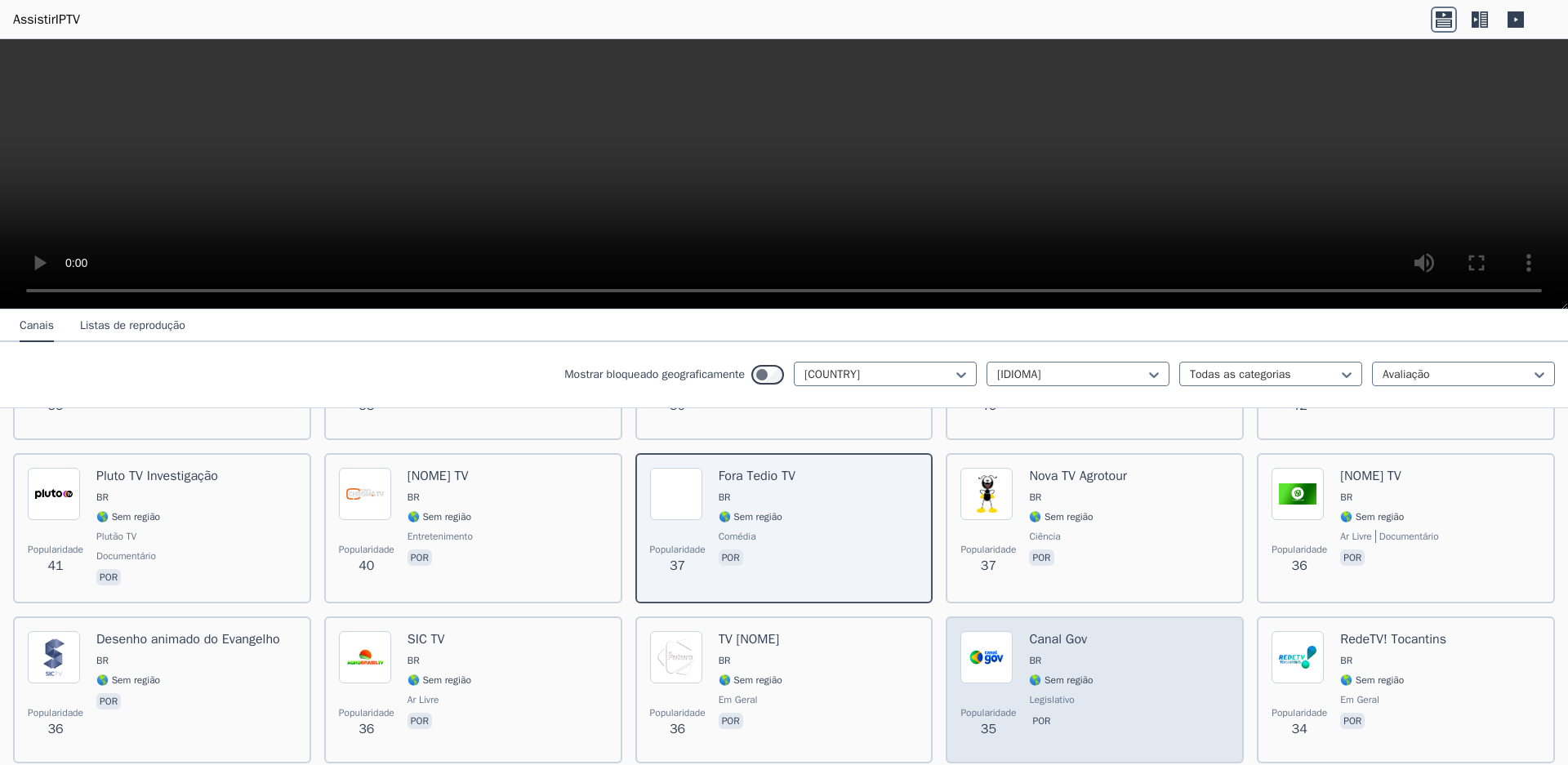 scroll, scrollTop: 1078, scrollLeft: 0, axis: vertical 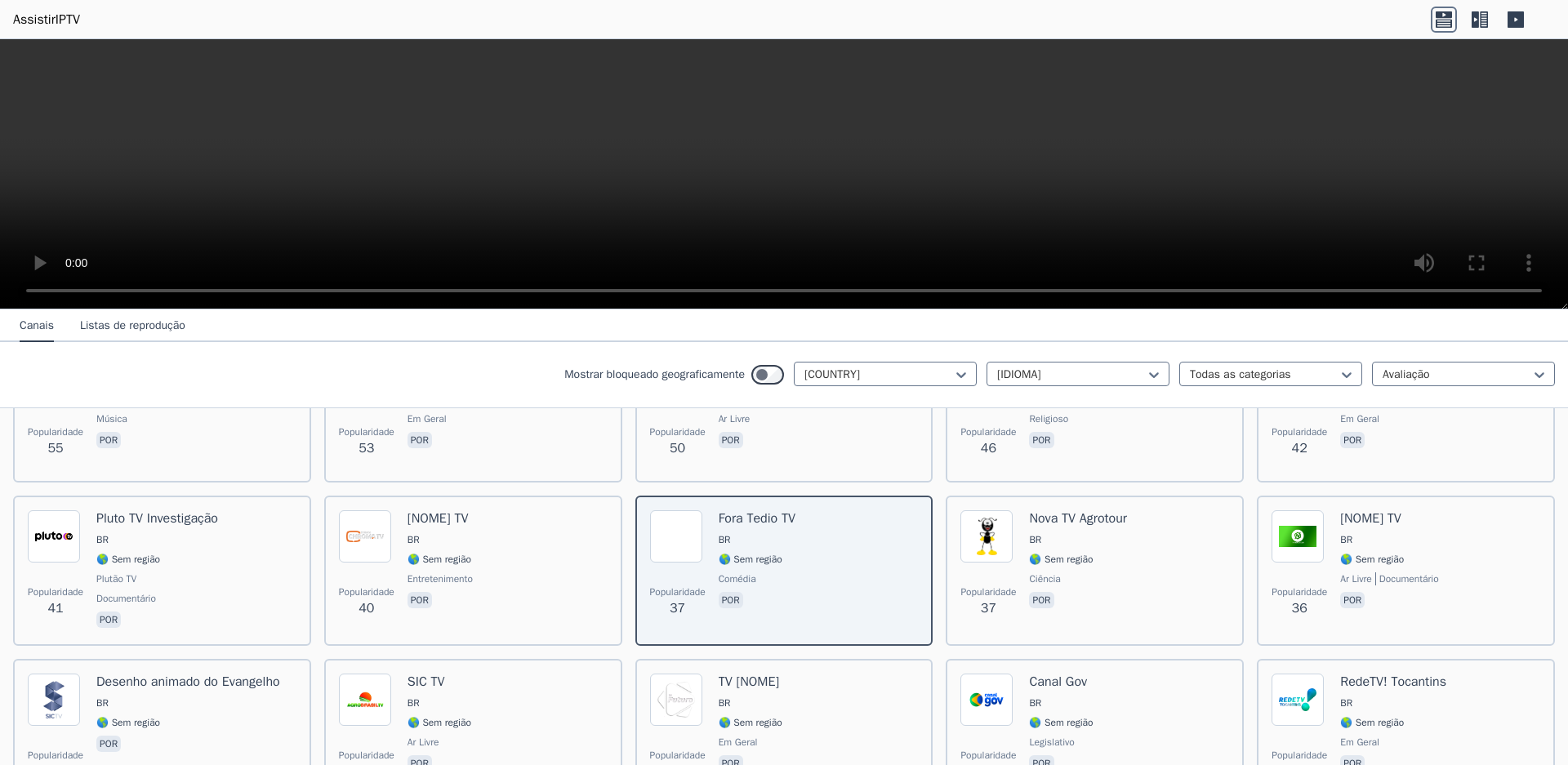 click 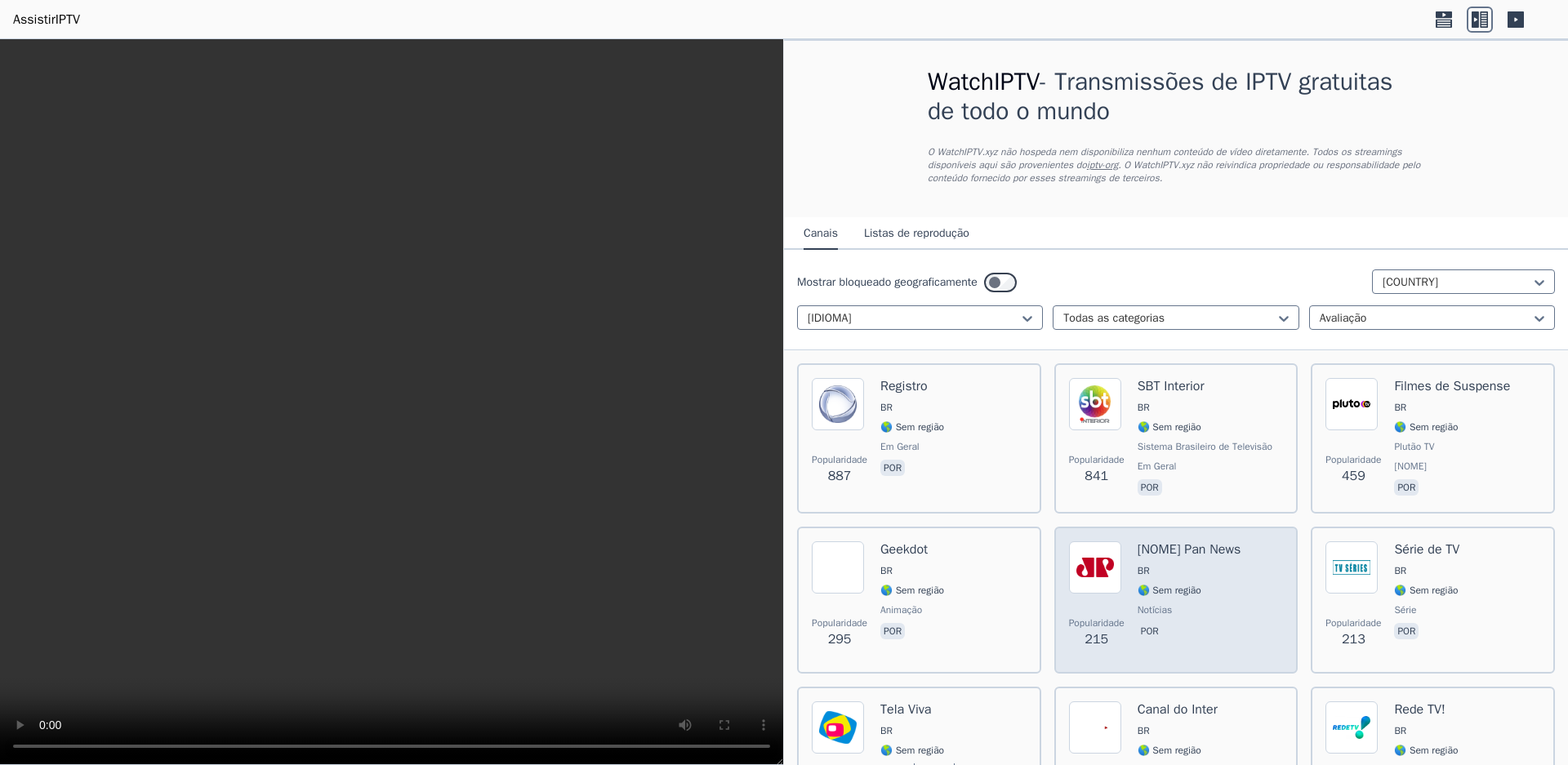 scroll, scrollTop: 0, scrollLeft: 0, axis: both 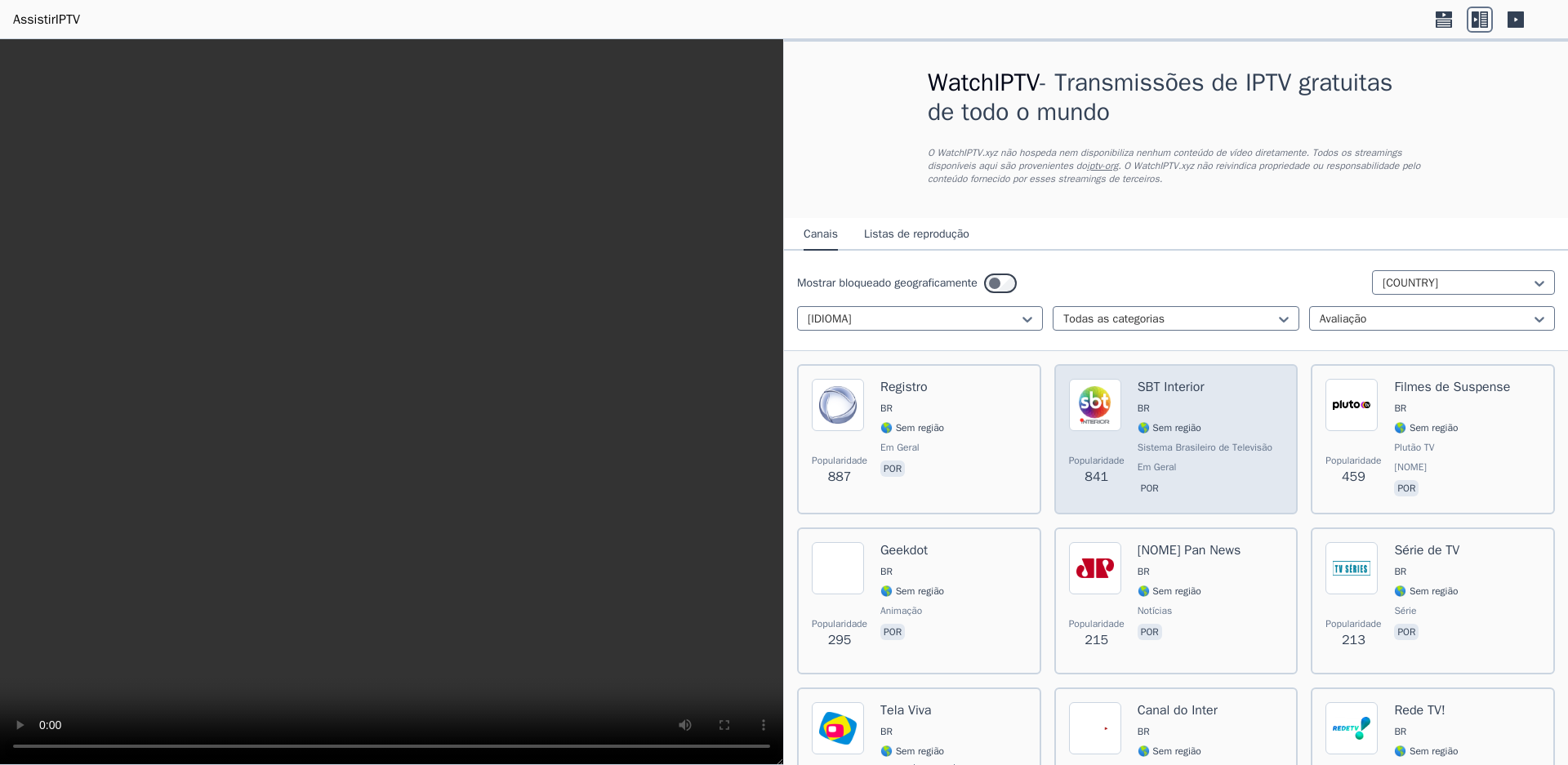 click on "🌎 Sem região" at bounding box center (1169, 428) 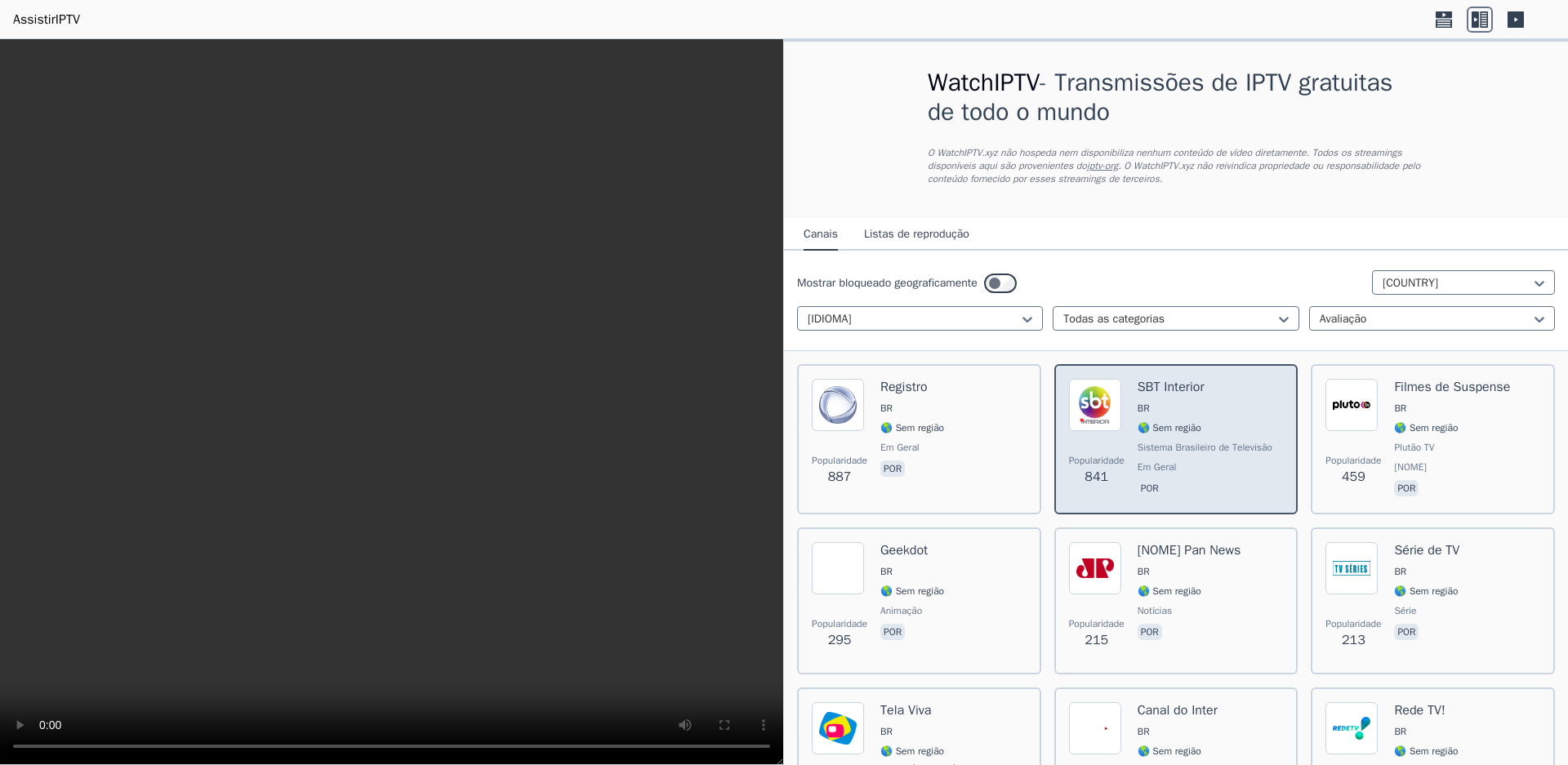 click on "🌎 Sem região" at bounding box center (1169, 428) 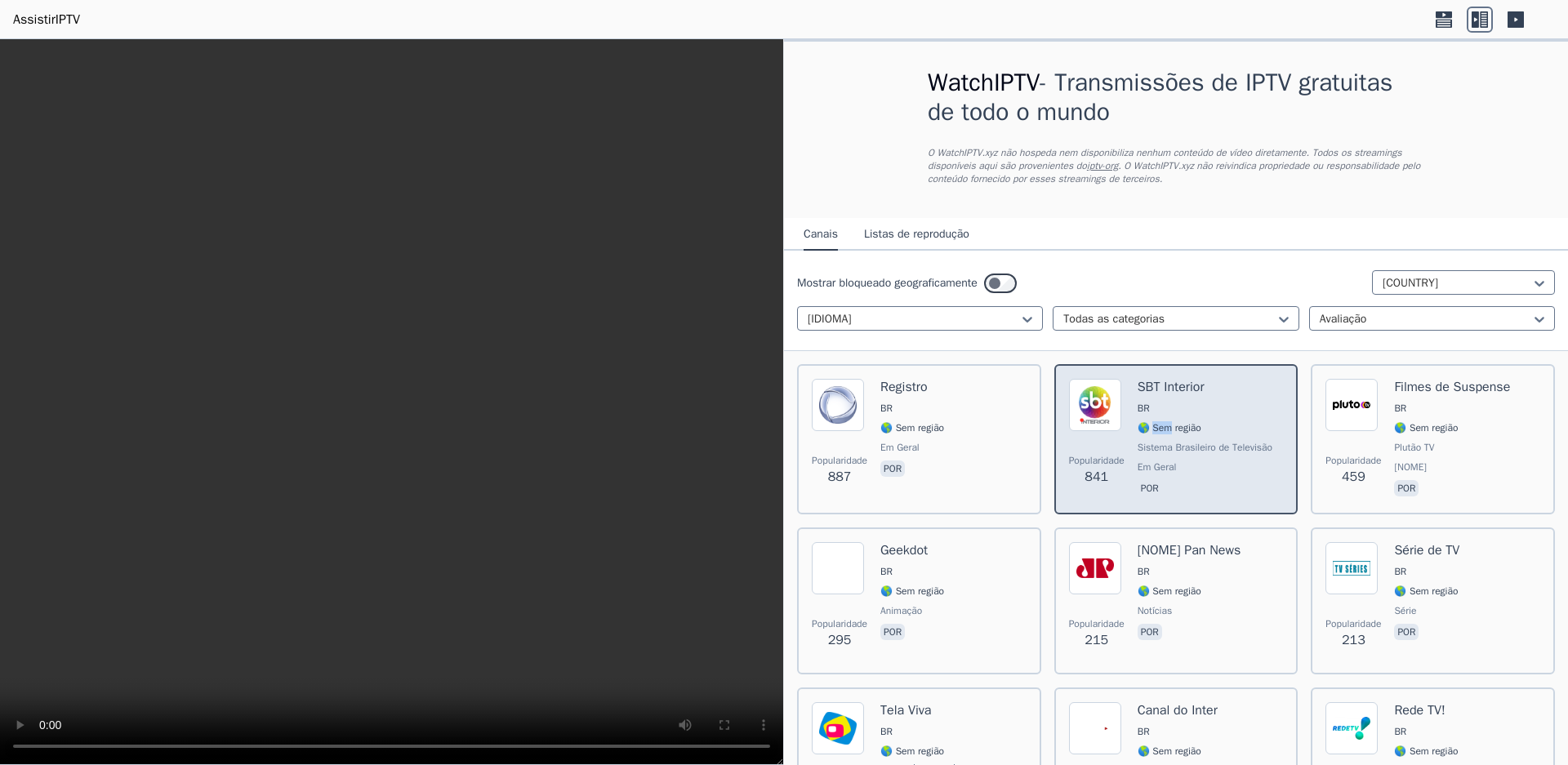 click on "🌎 Sem região" at bounding box center (1169, 428) 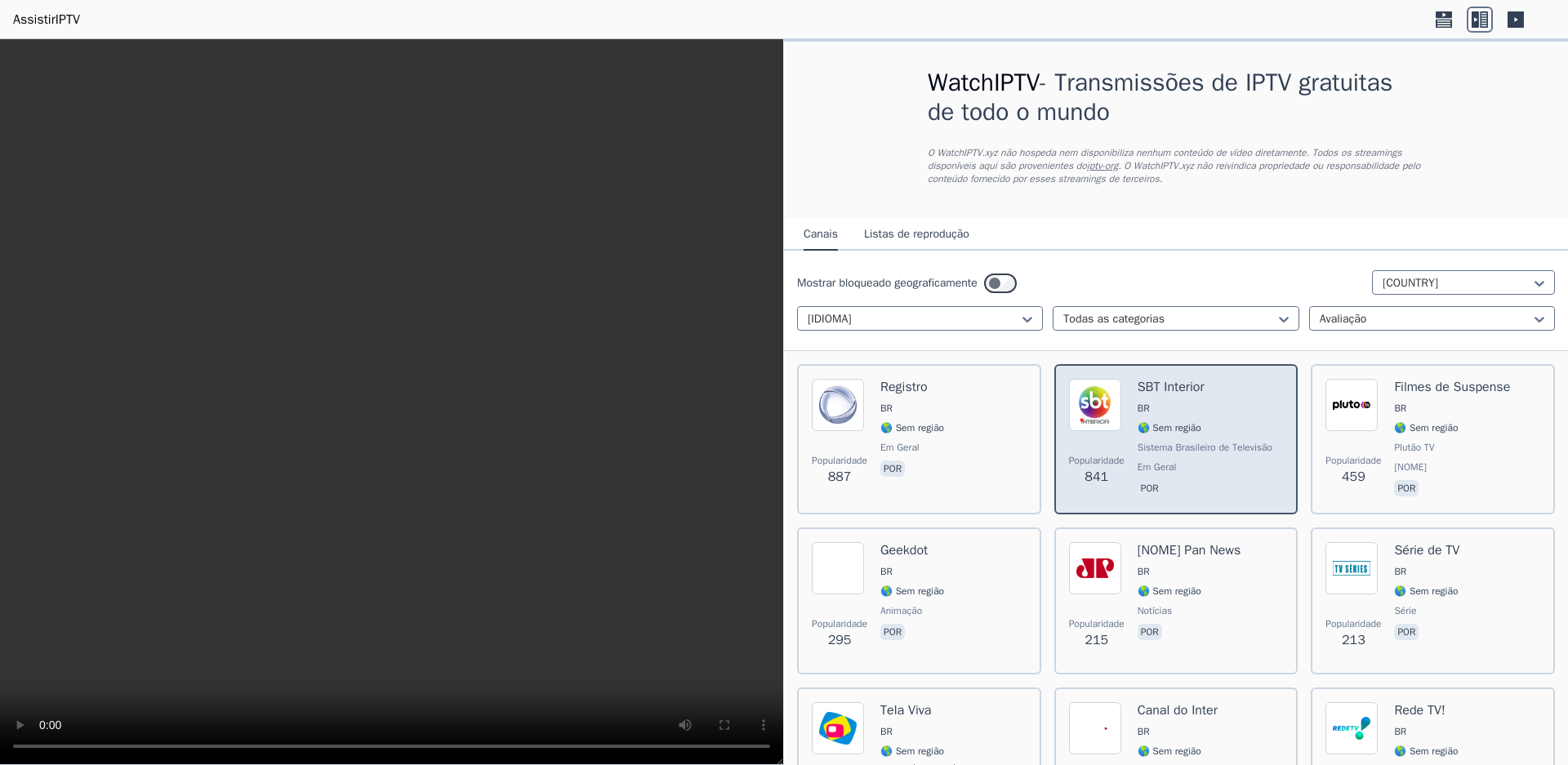 click on "BR" at bounding box center [1206, 408] 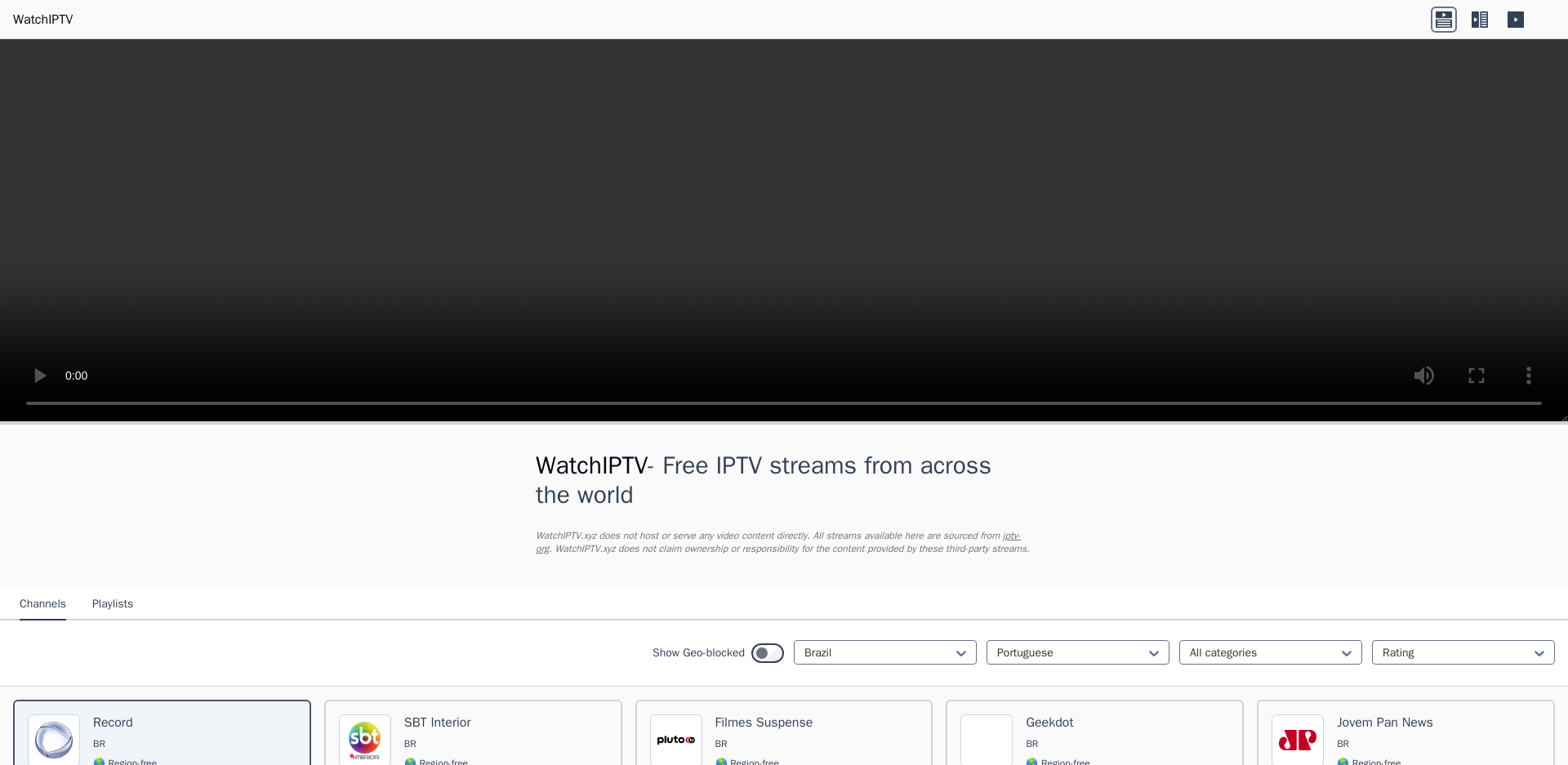 scroll, scrollTop: 0, scrollLeft: 0, axis: both 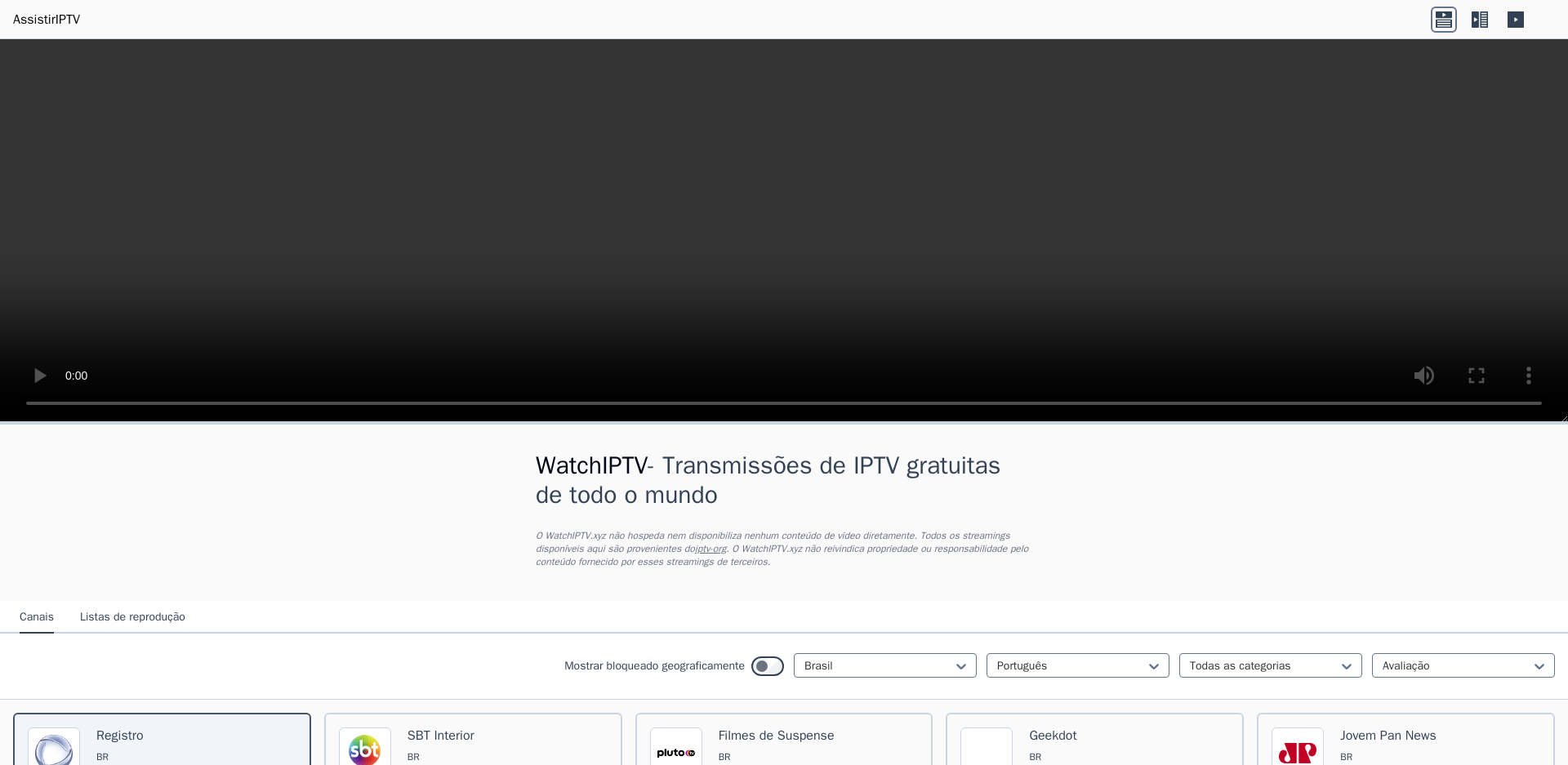 click 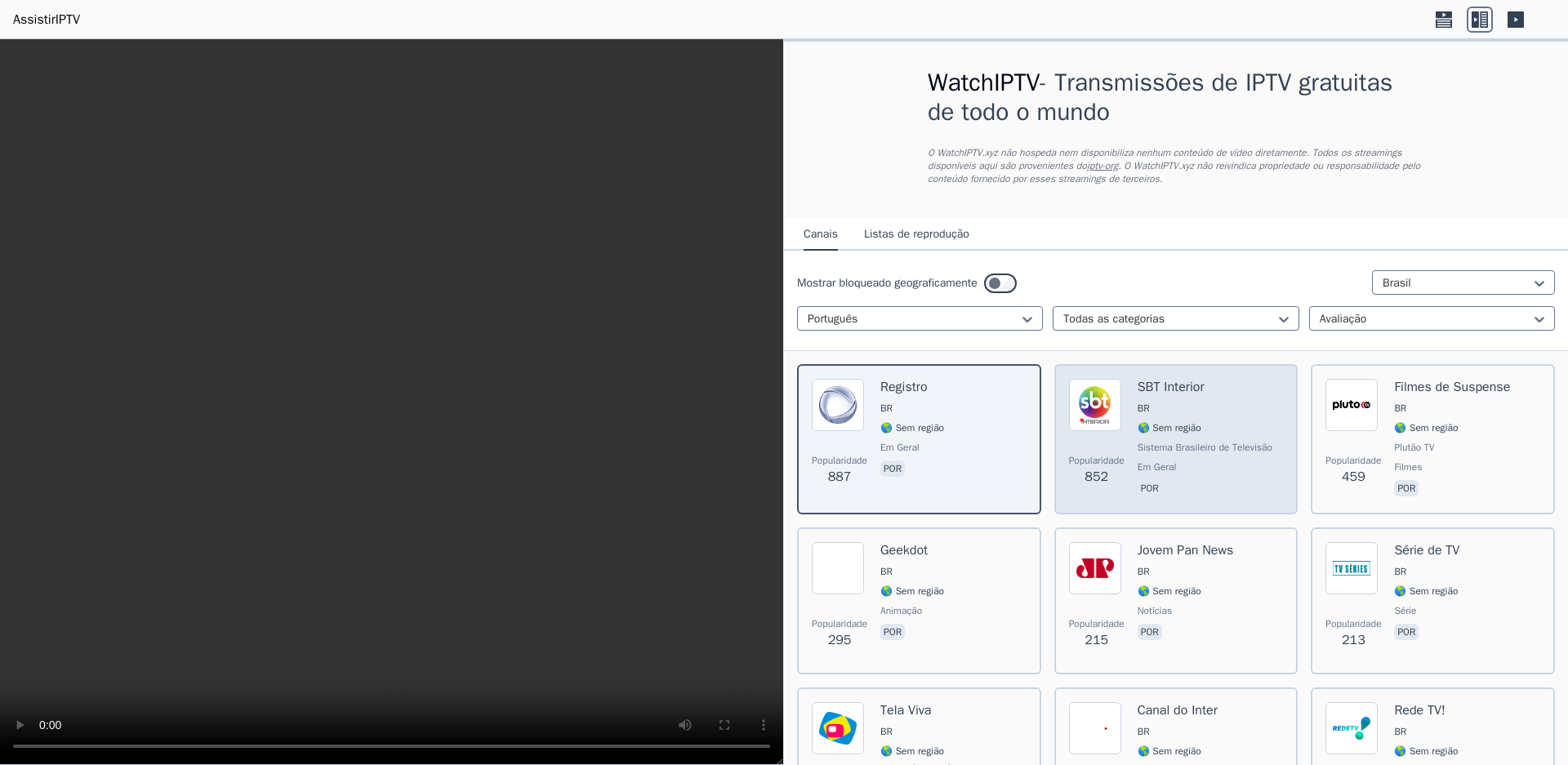 click on "SBT Interior BR 🌎 Sem região Sistema Brasileiro de Televisão em geral por" at bounding box center [1206, 439] 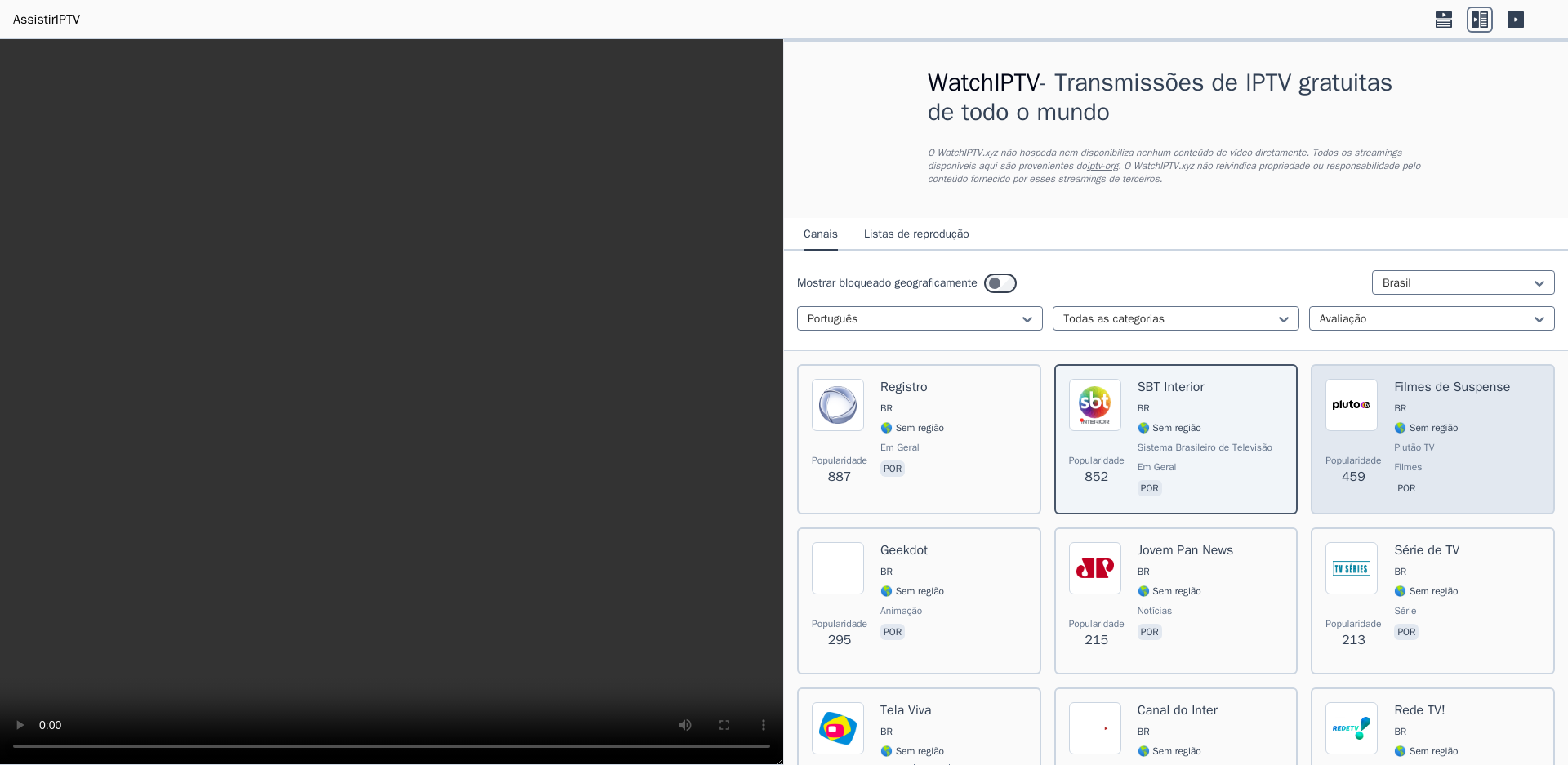 click on "🌎 Sem região" at bounding box center (1452, 428) 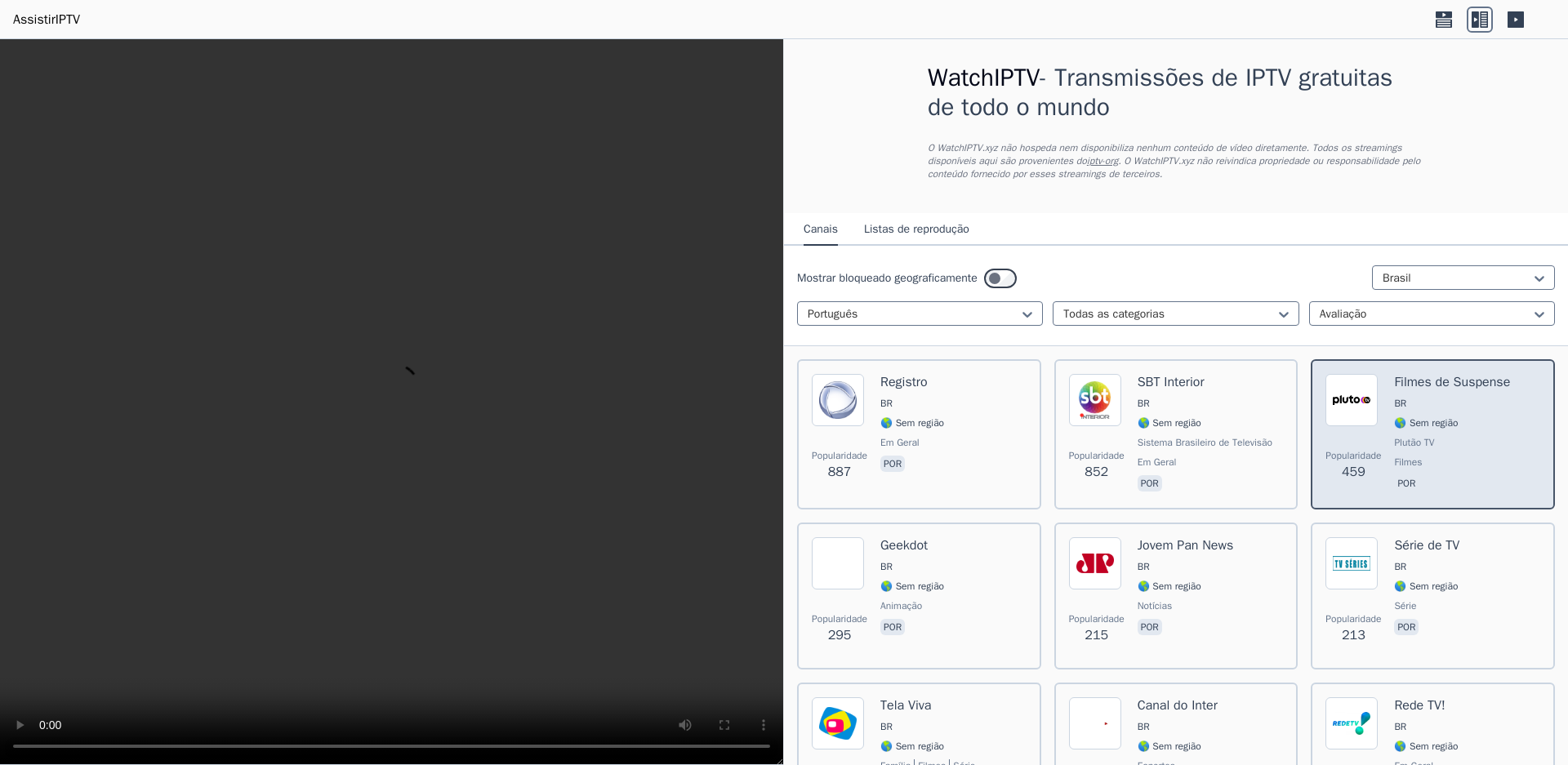 scroll, scrollTop: 0, scrollLeft: 0, axis: both 